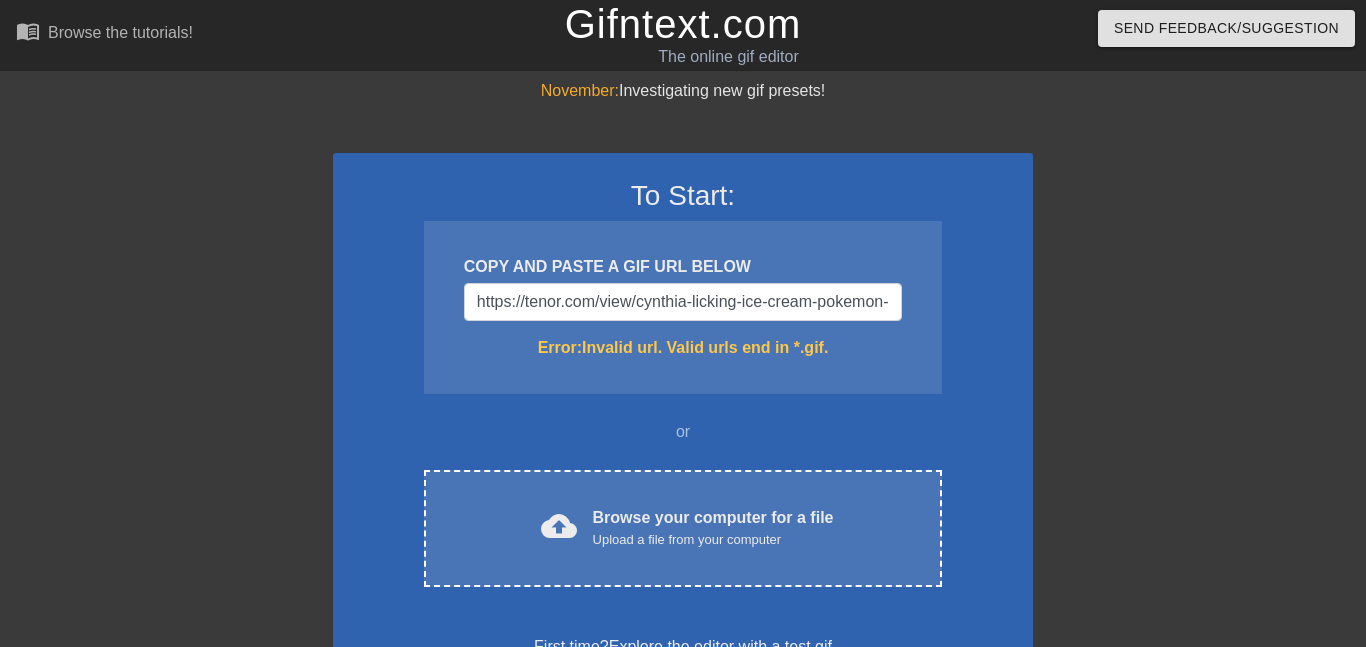 scroll, scrollTop: 0, scrollLeft: 0, axis: both 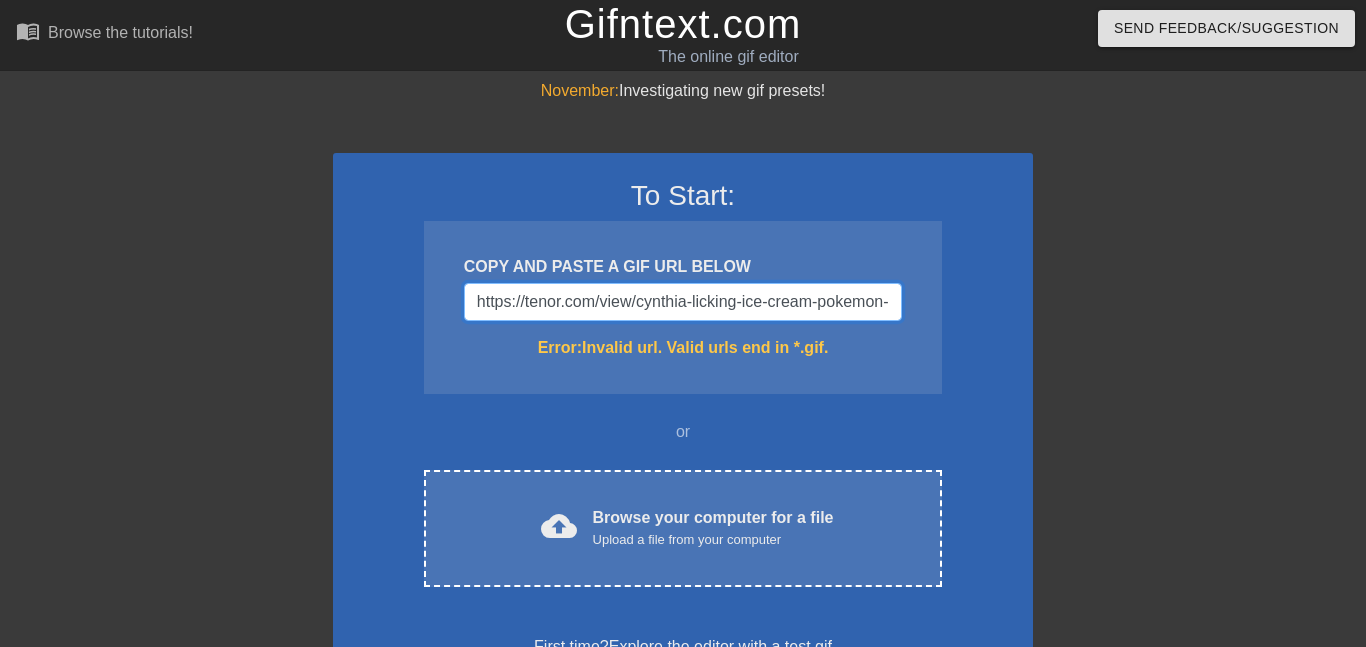 click on "https://tenor.com/view/cynthia-licking-ice-cream-pokemon-gif-11792056" at bounding box center [683, 302] 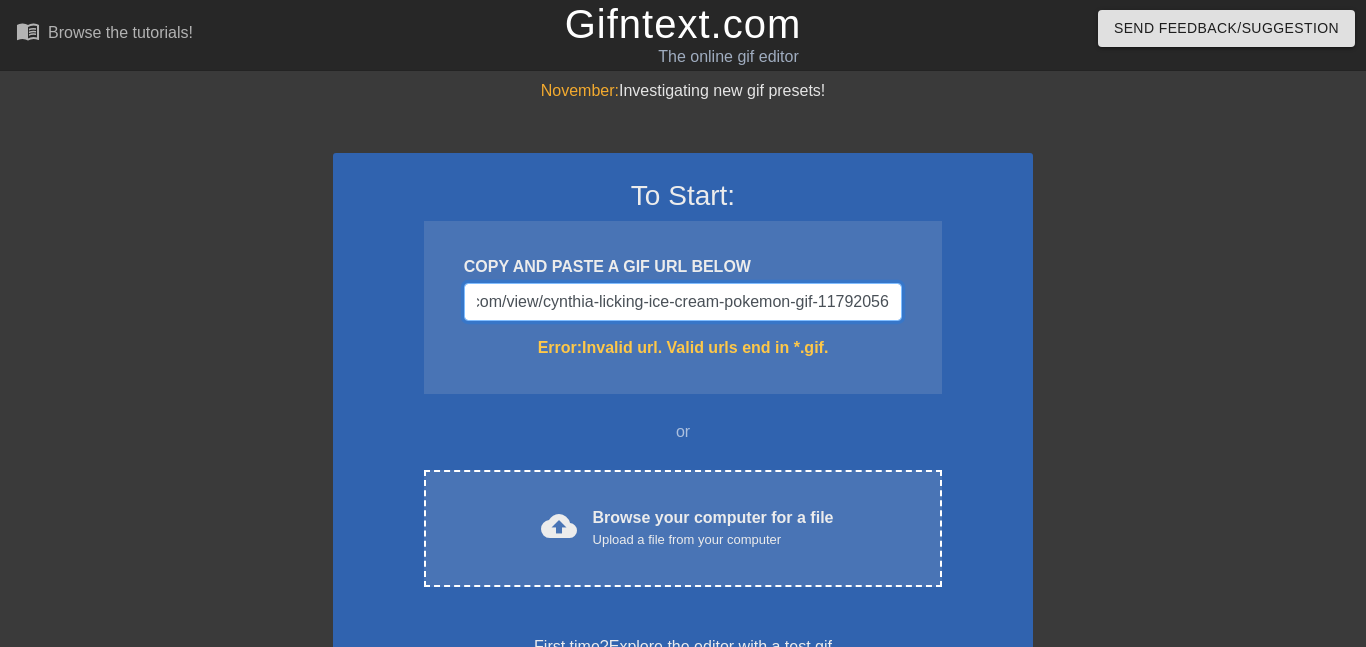 drag, startPoint x: 476, startPoint y: 303, endPoint x: 1220, endPoint y: 324, distance: 744.2963 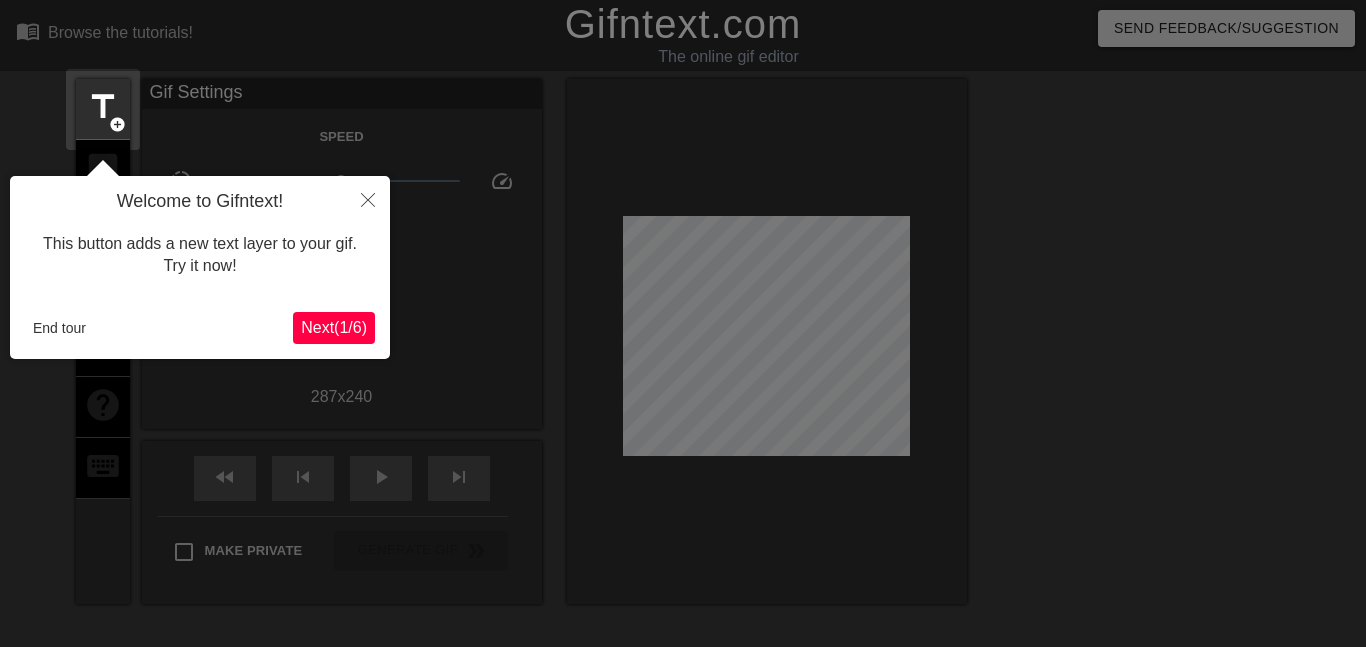 scroll, scrollTop: 49, scrollLeft: 0, axis: vertical 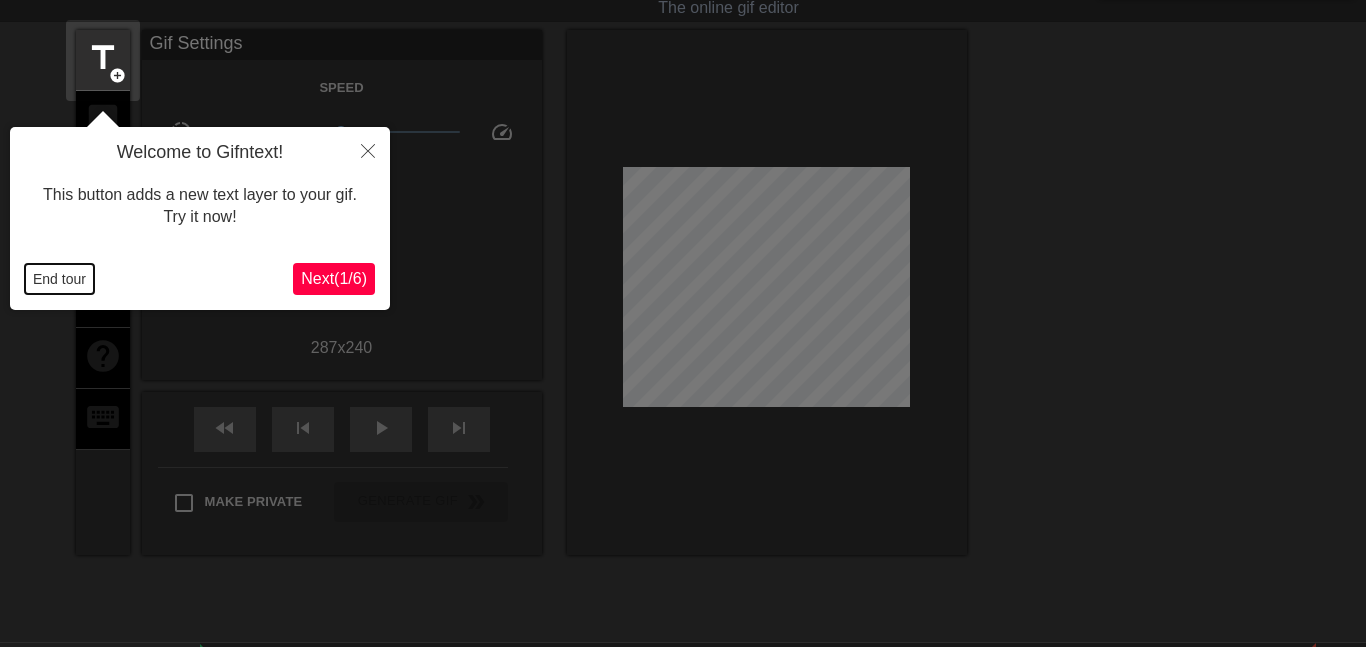 click on "End tour" at bounding box center (59, 279) 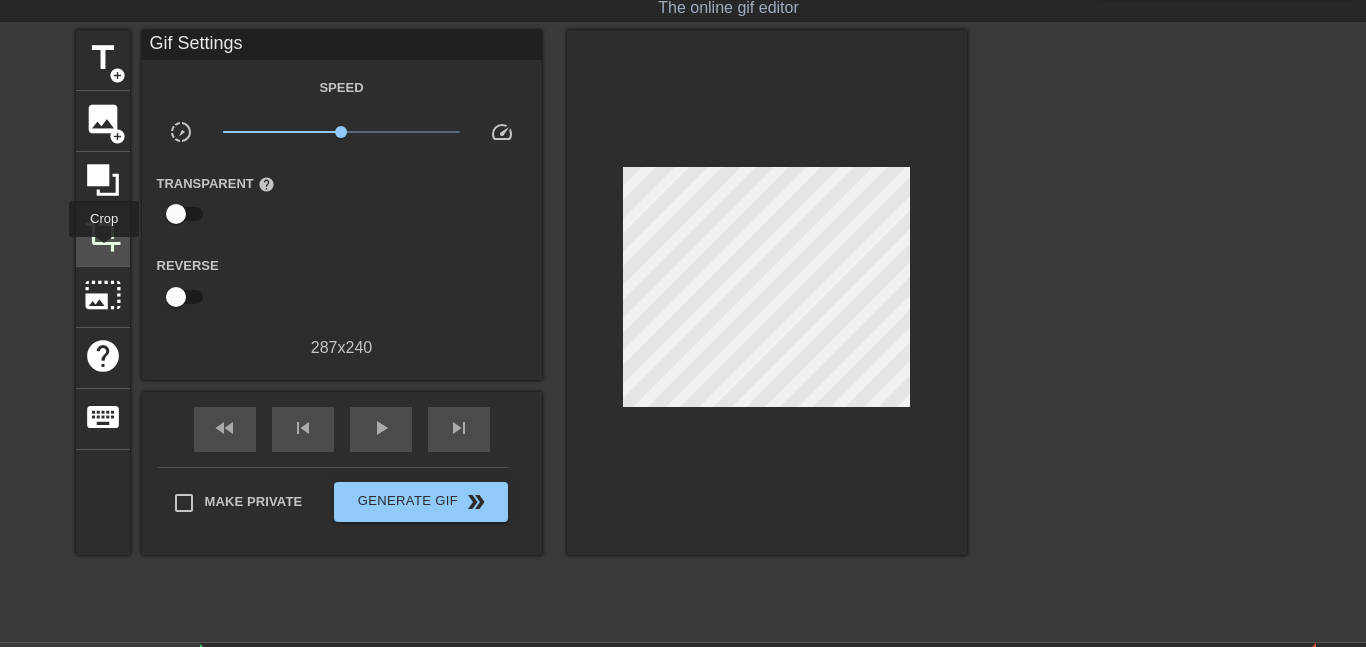 click on "crop" at bounding box center (103, 234) 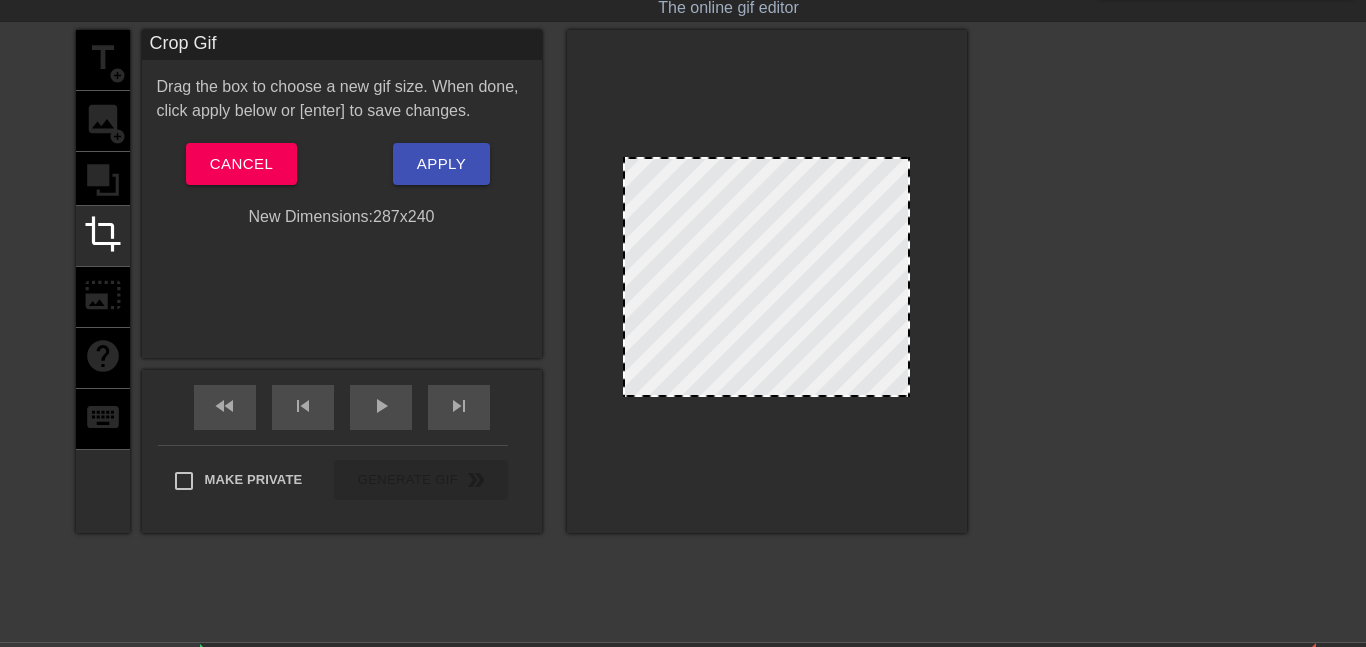 drag, startPoint x: 785, startPoint y: 161, endPoint x: 784, endPoint y: 108, distance: 53.009434 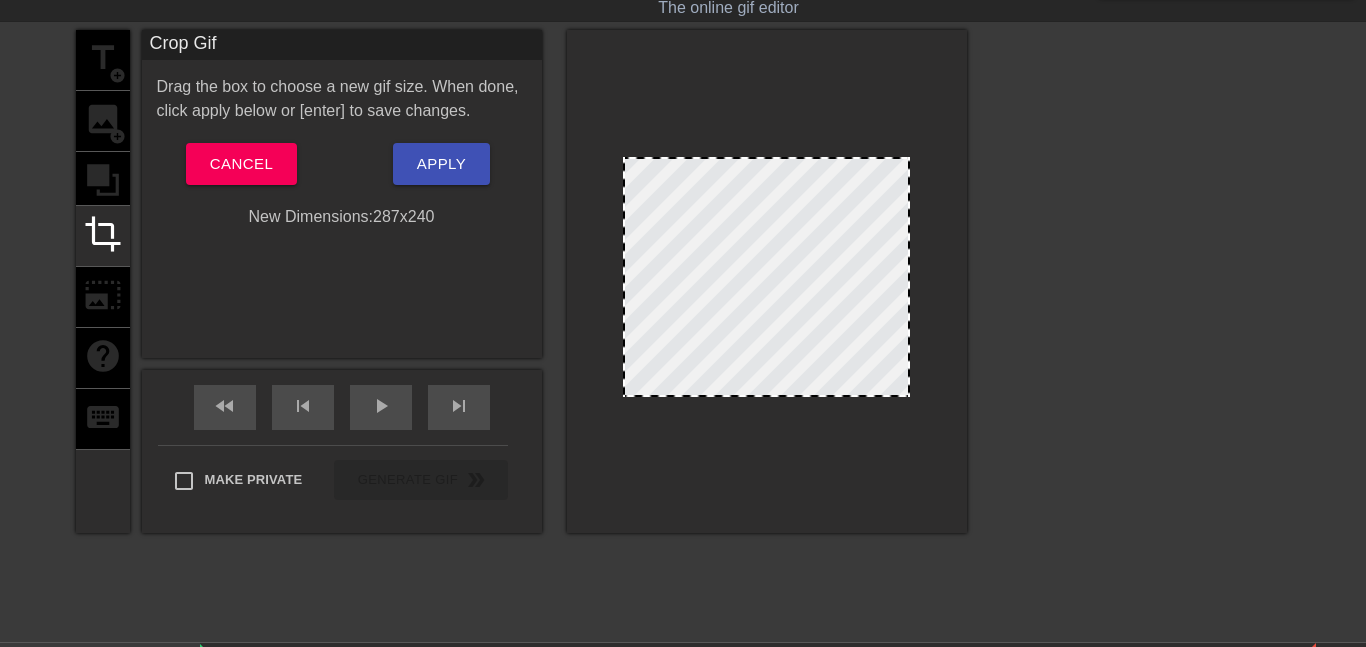 click at bounding box center [767, 281] 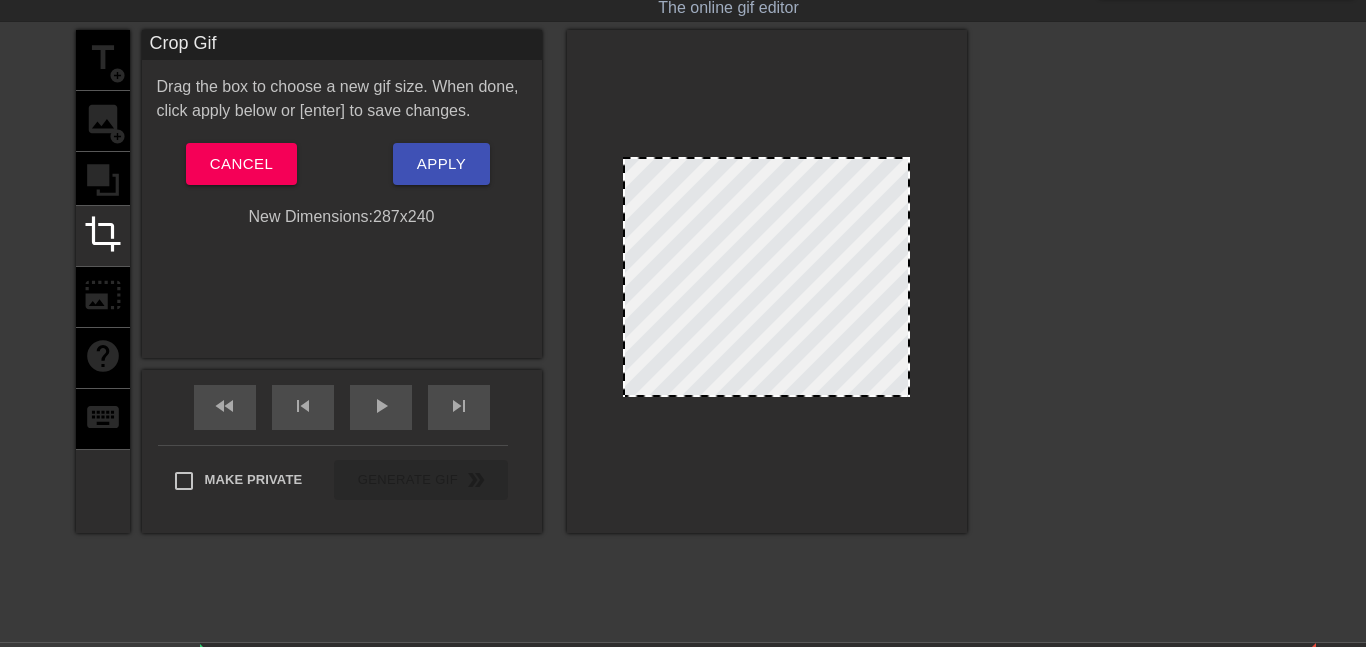 click on "title add_circle image add_circle crop photo_size_select_large help keyboard" at bounding box center [103, 281] 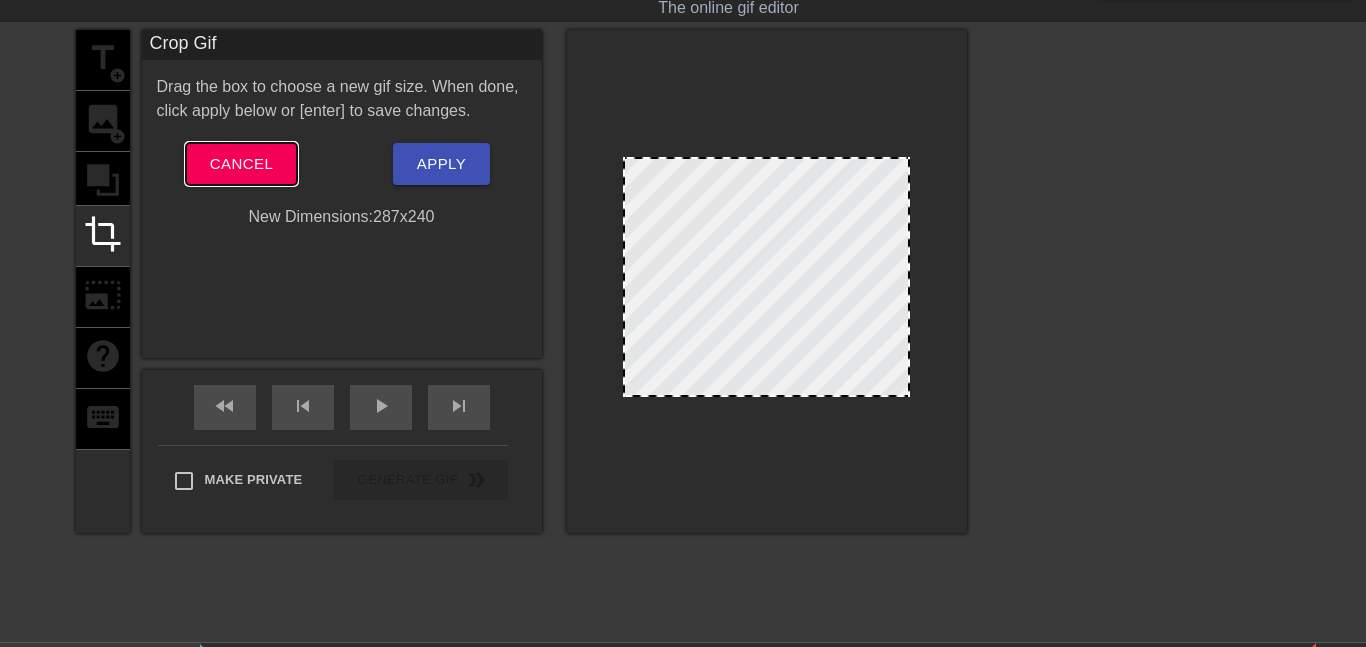 click on "Cancel" at bounding box center (241, 164) 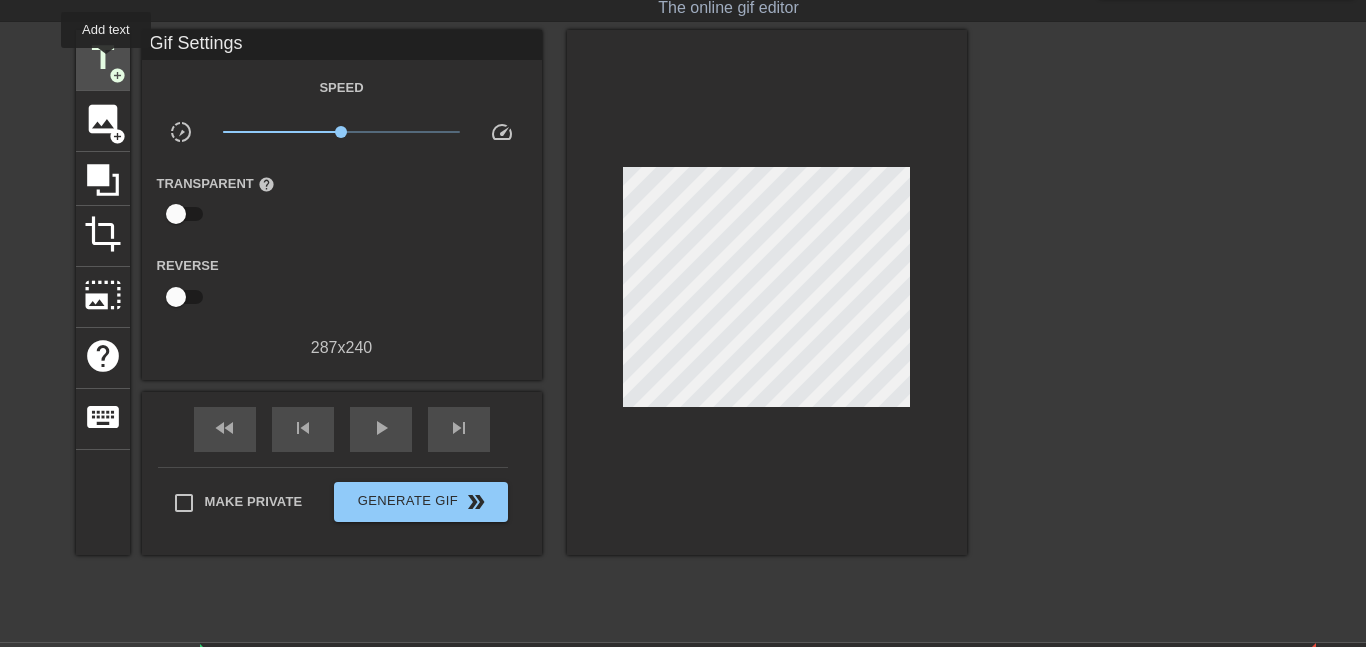click on "title" at bounding box center (103, 58) 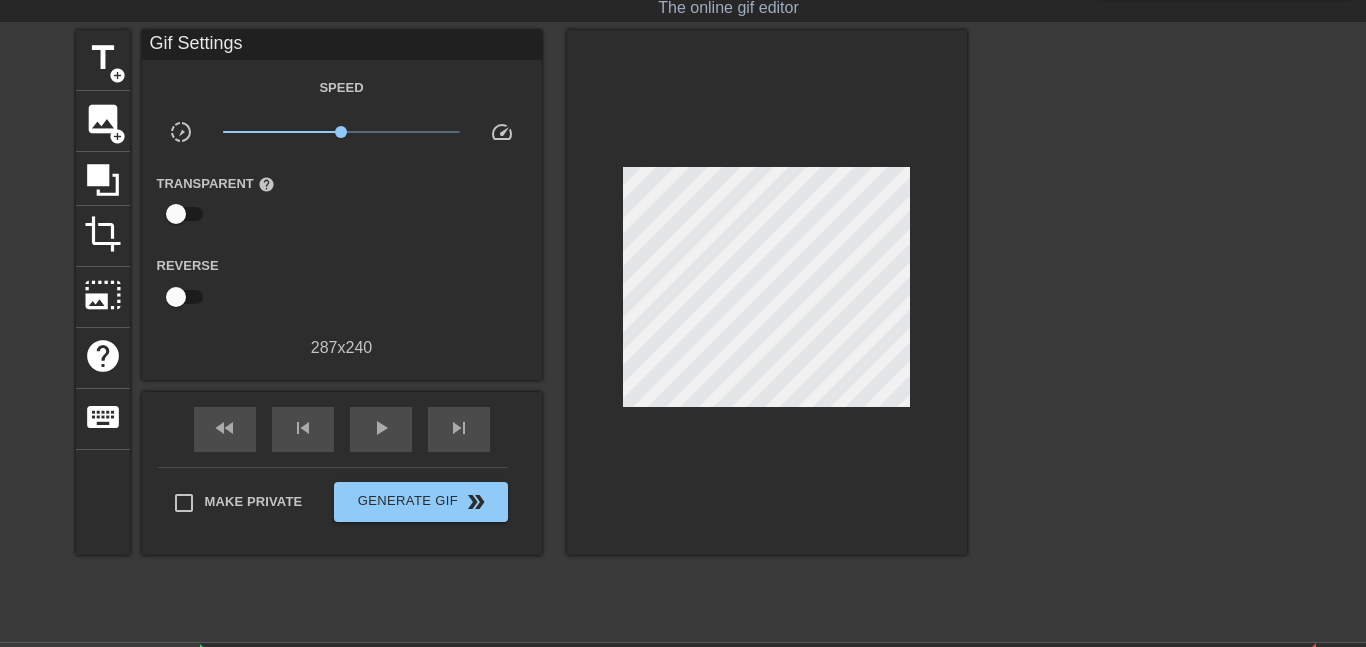 click on "Make Private Generate Gif double_arrow" at bounding box center [333, 506] 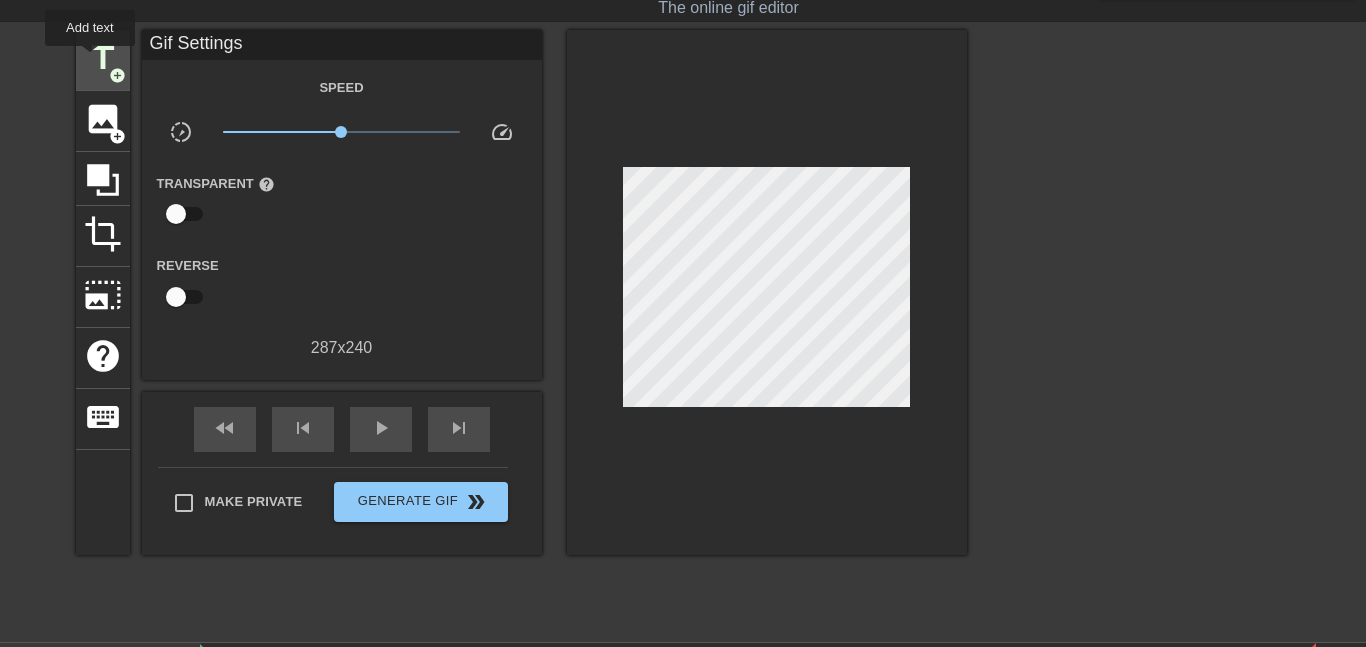 click on "title" at bounding box center [103, 58] 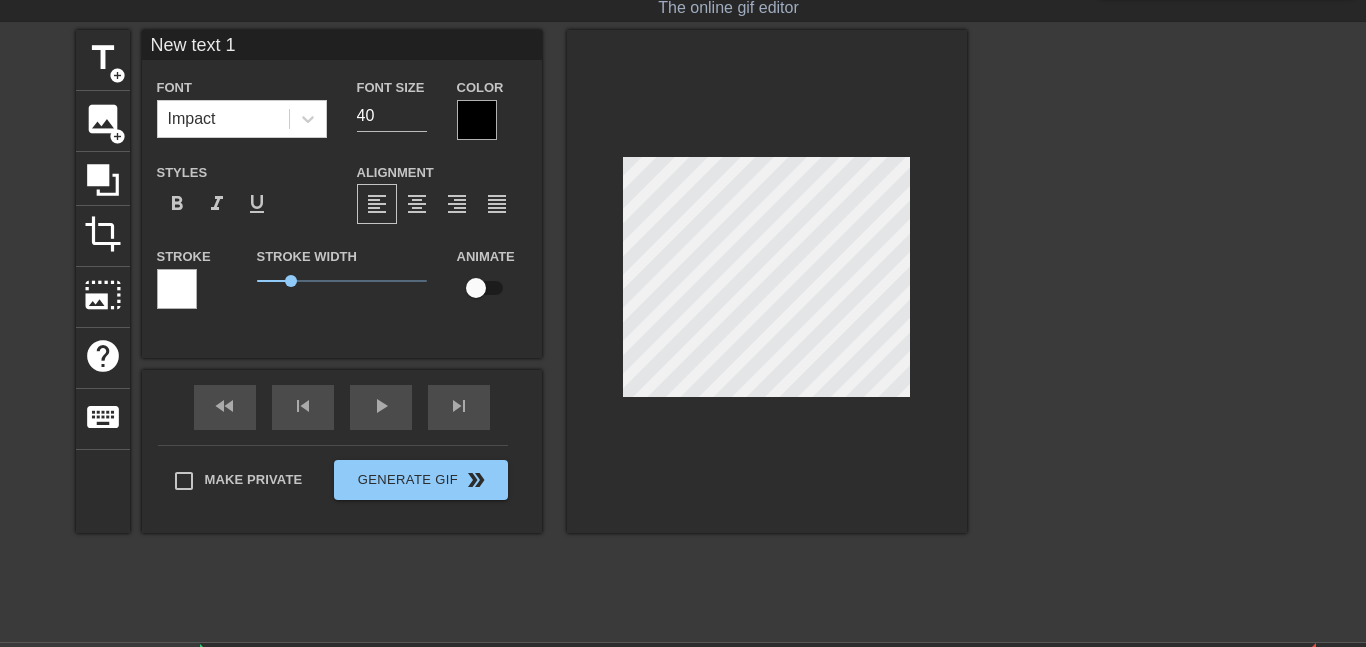 click on "New text 1" at bounding box center [342, 45] 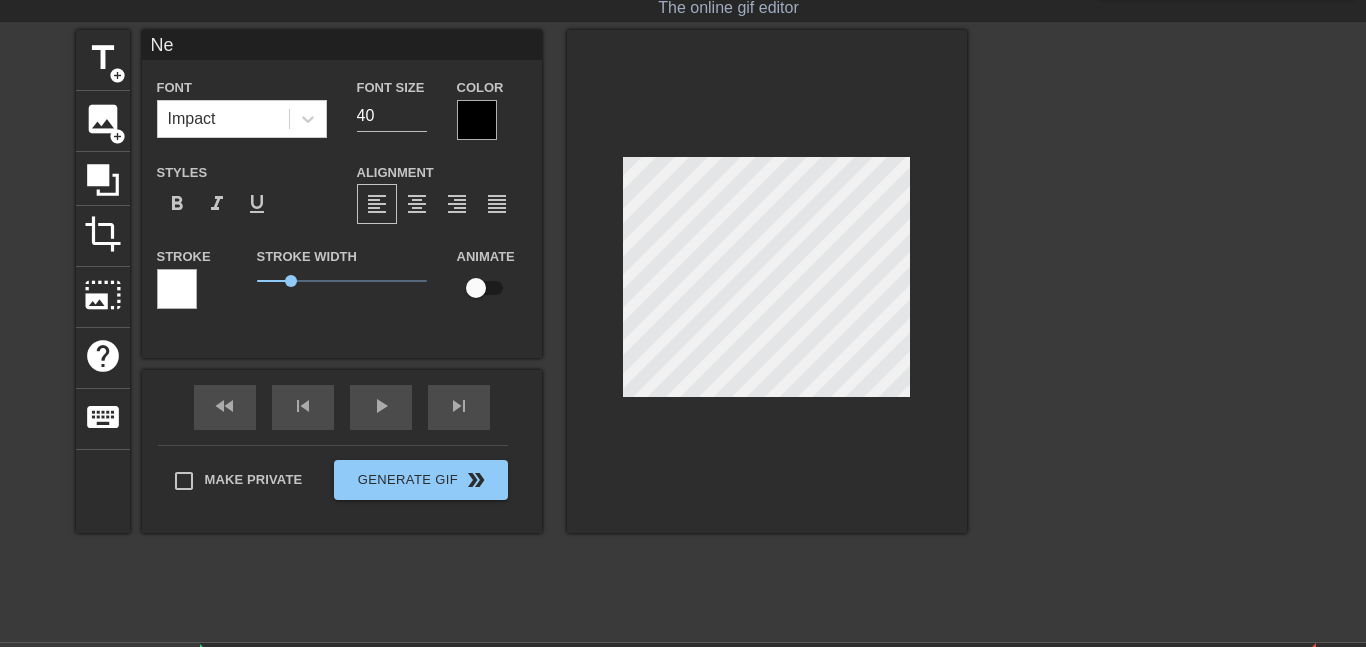 type on "N" 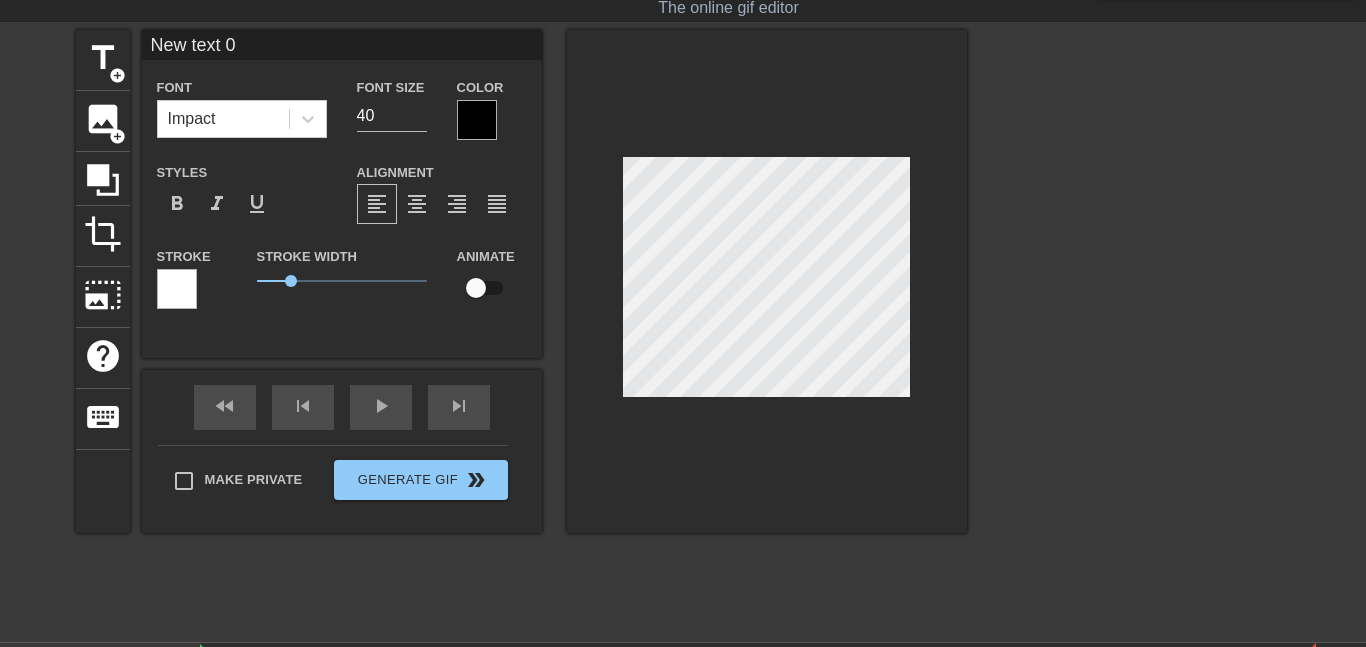 click on "New text 0" at bounding box center [342, 45] 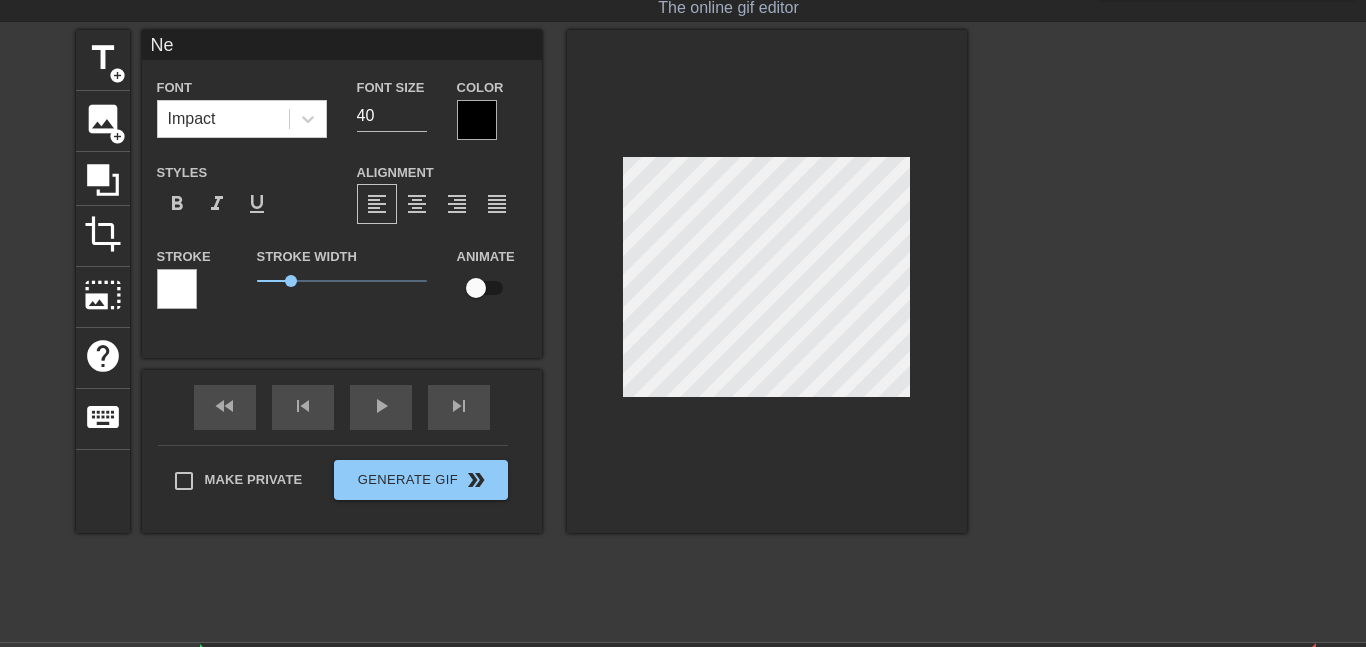 type on "N" 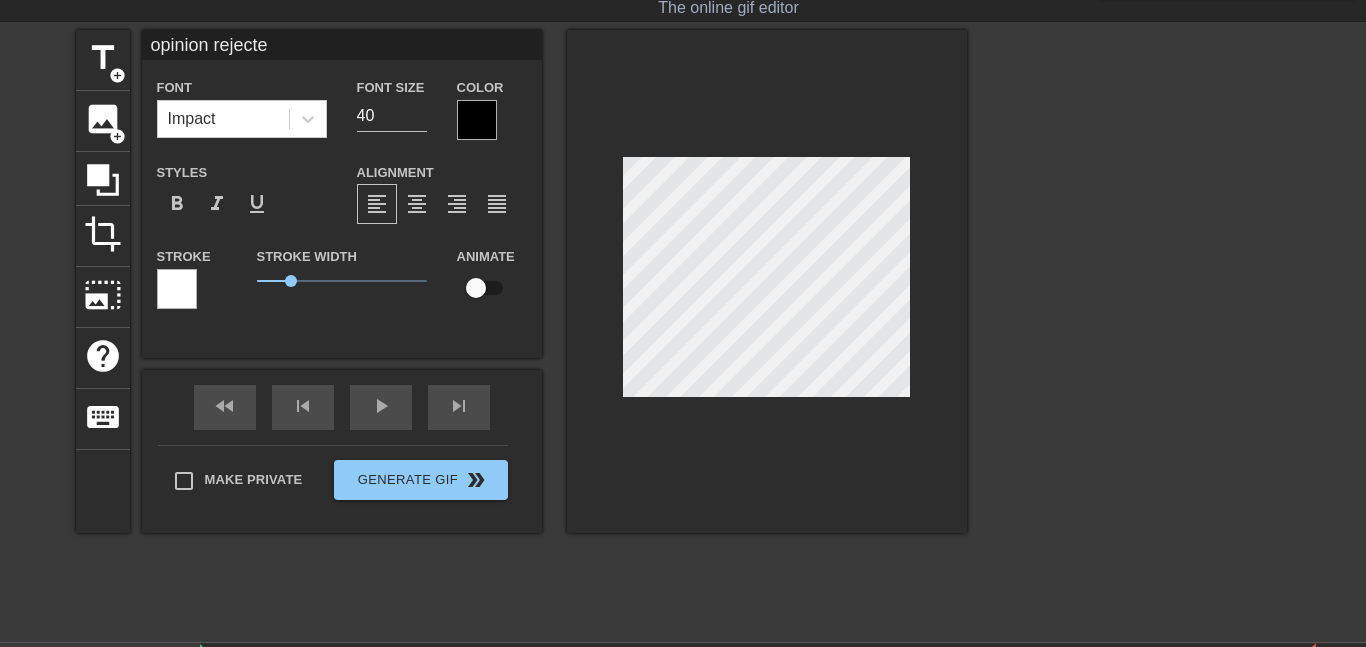 type on "opinion rejected" 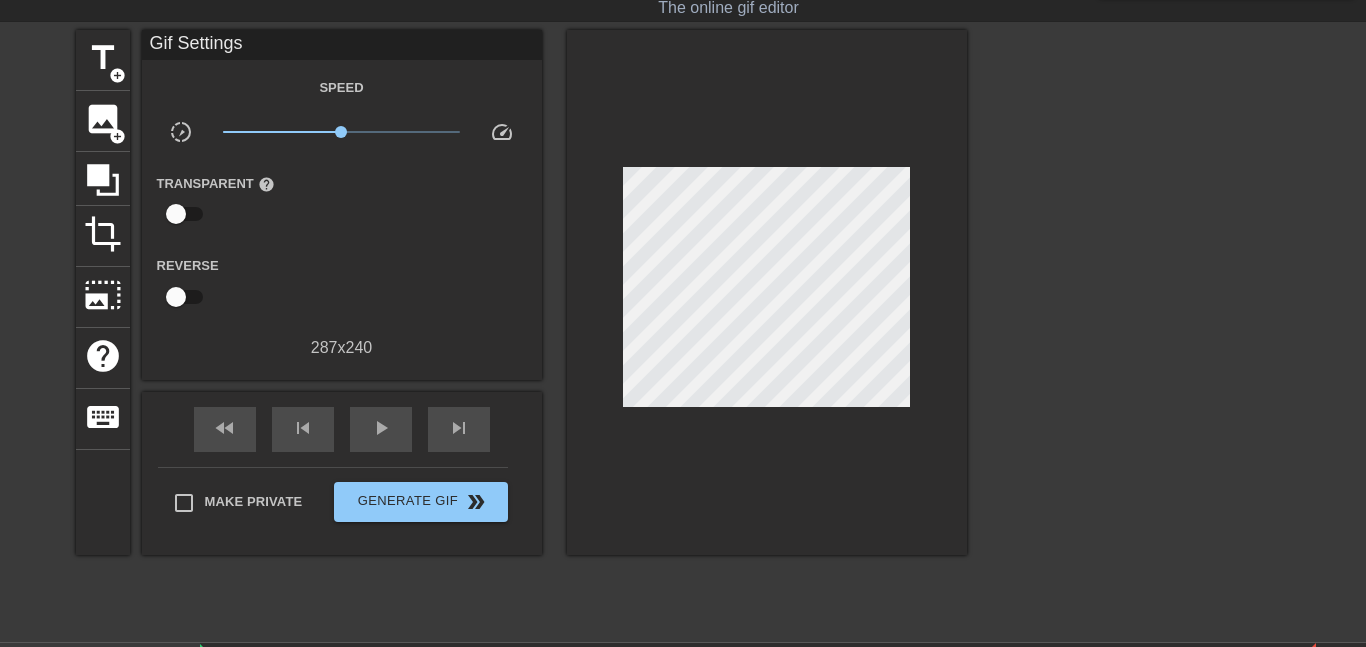 click at bounding box center (767, 292) 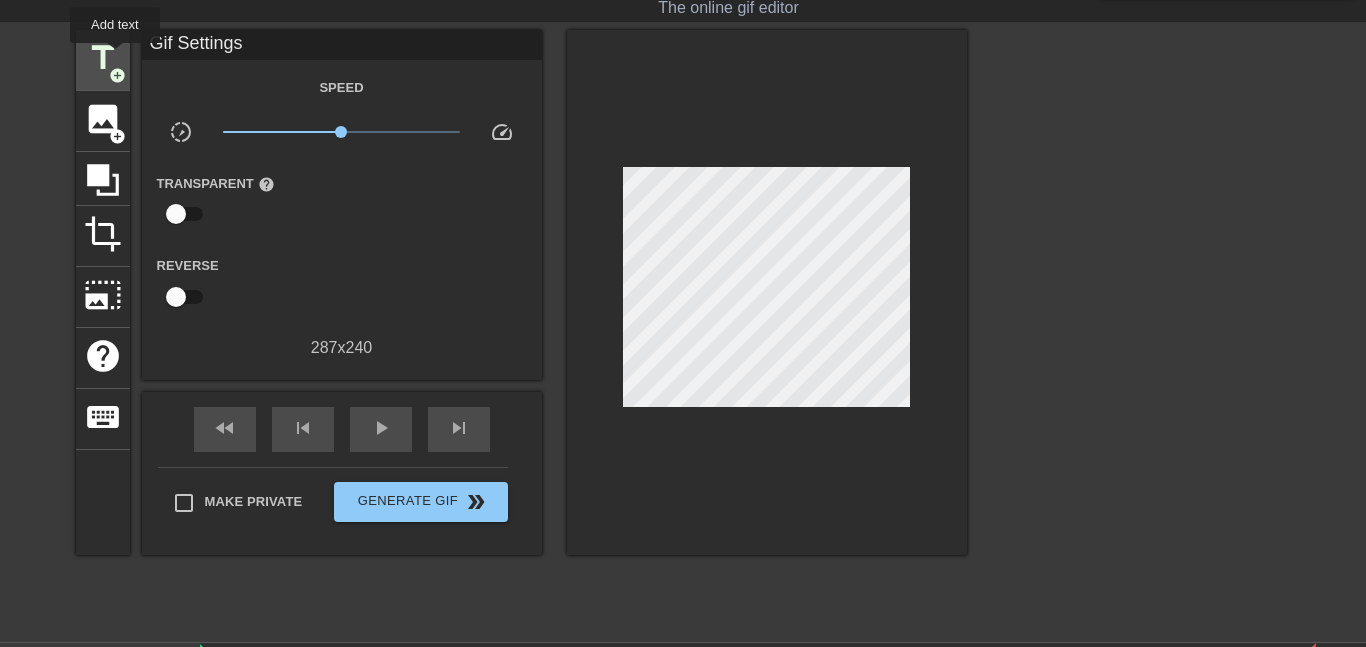 click on "title" at bounding box center (103, 58) 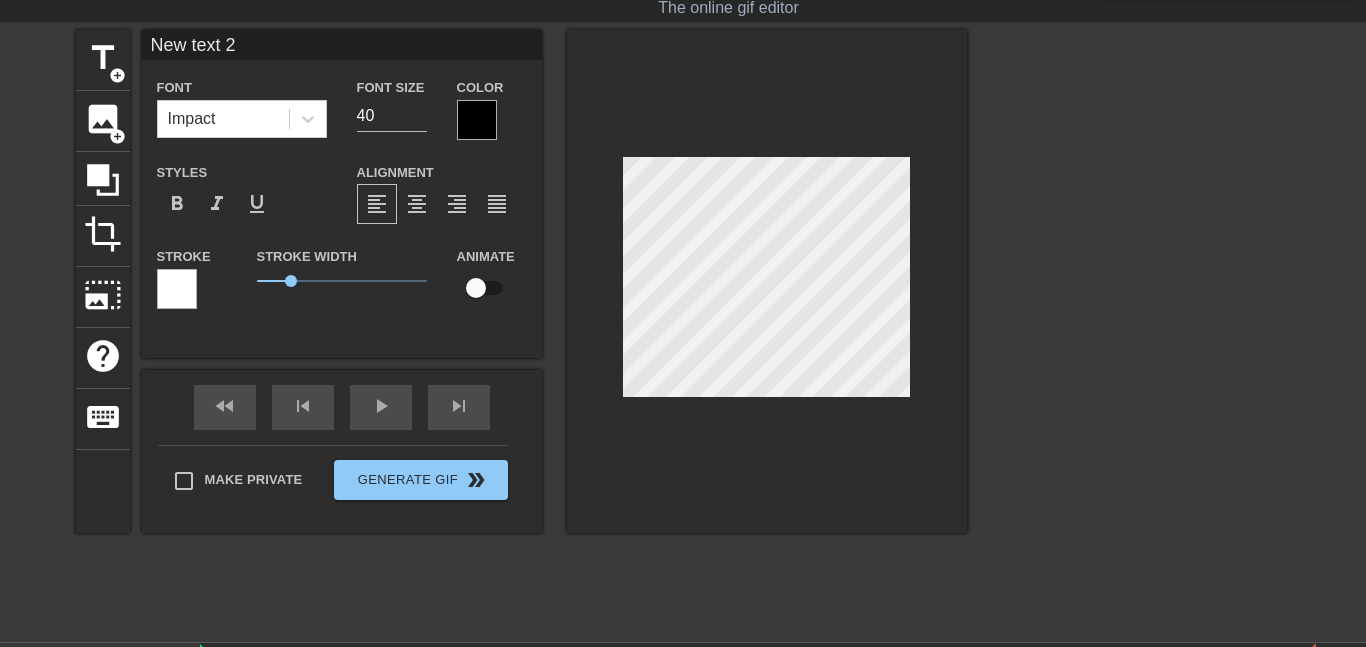scroll, scrollTop: 0, scrollLeft: 4, axis: horizontal 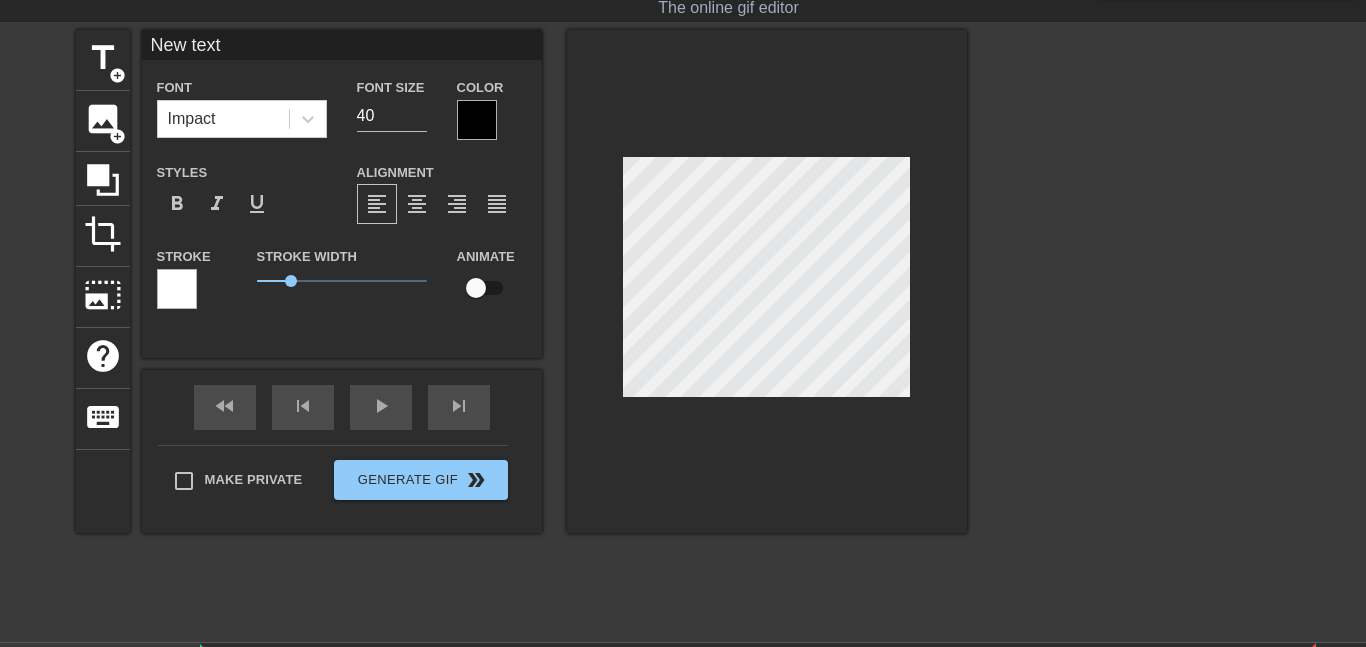 type on "New text" 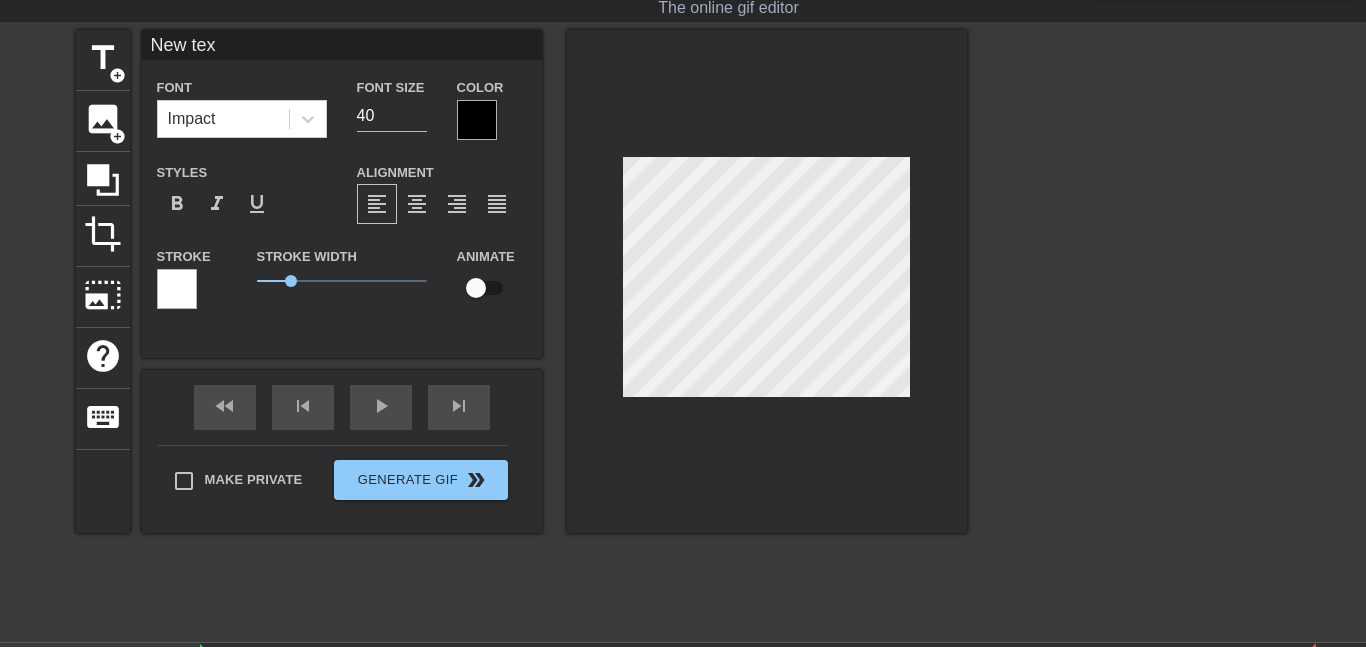 type on "New te" 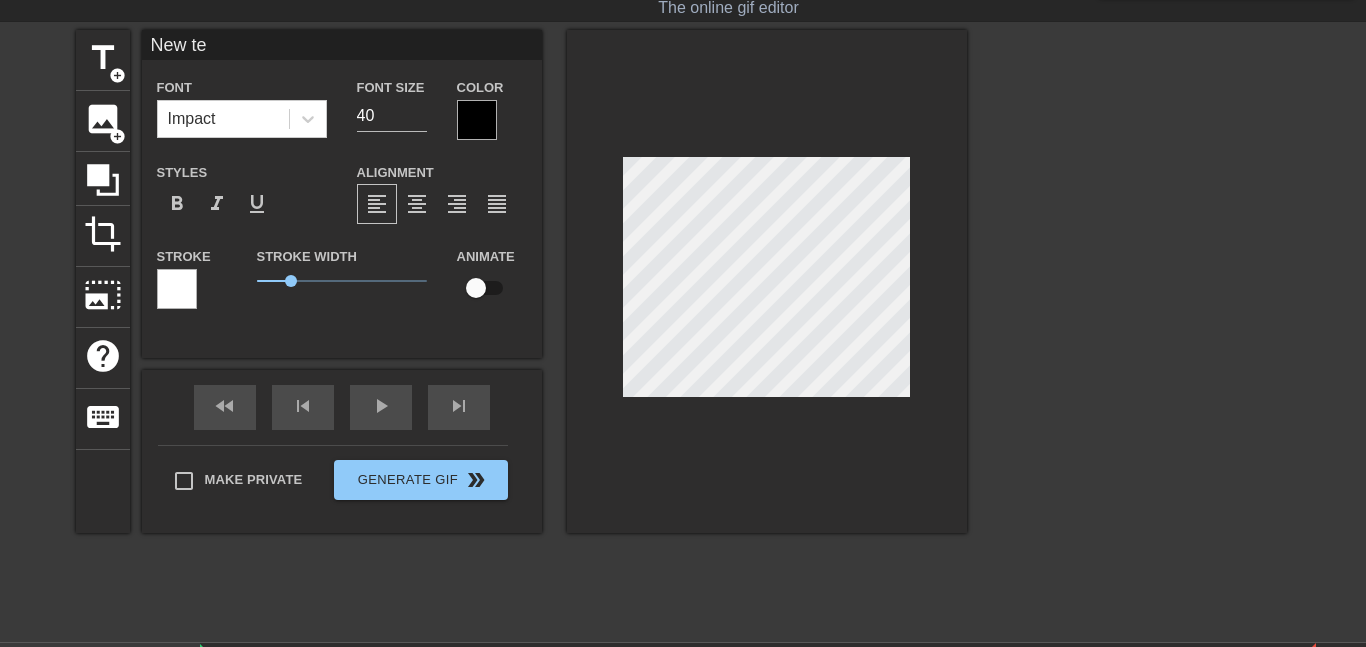 type on "New t" 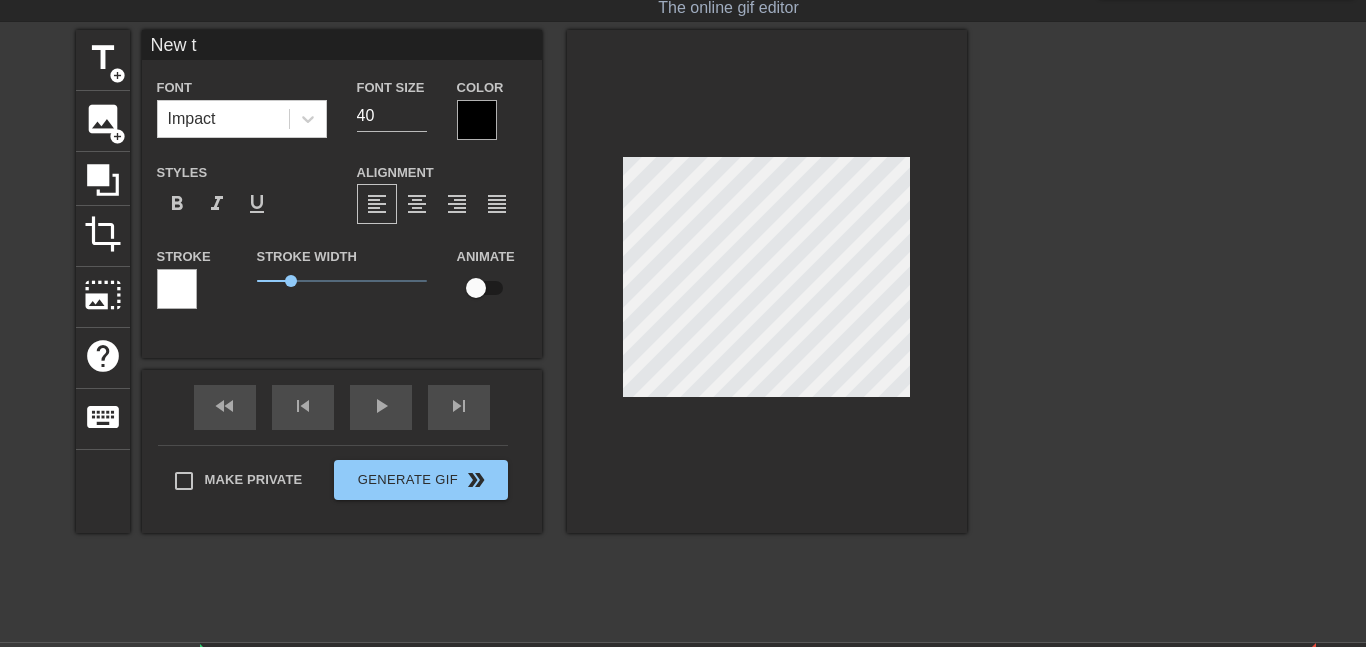 scroll, scrollTop: 0, scrollLeft: 1, axis: horizontal 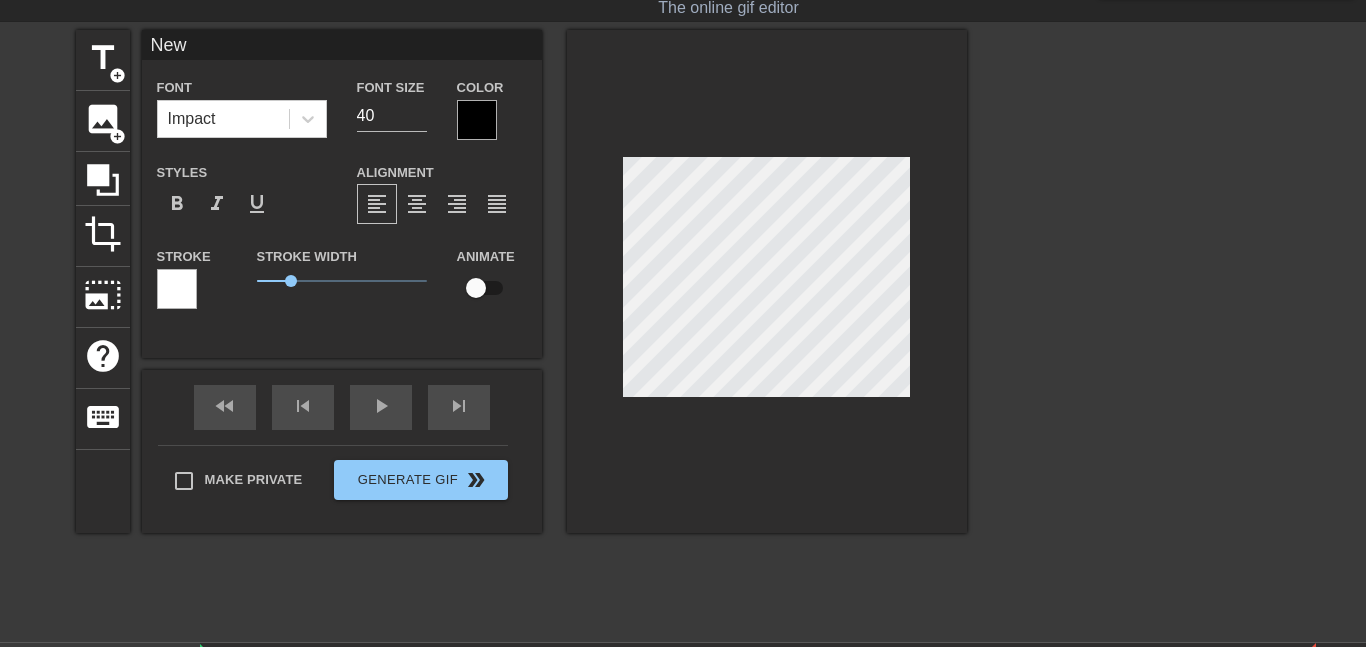 type on "New" 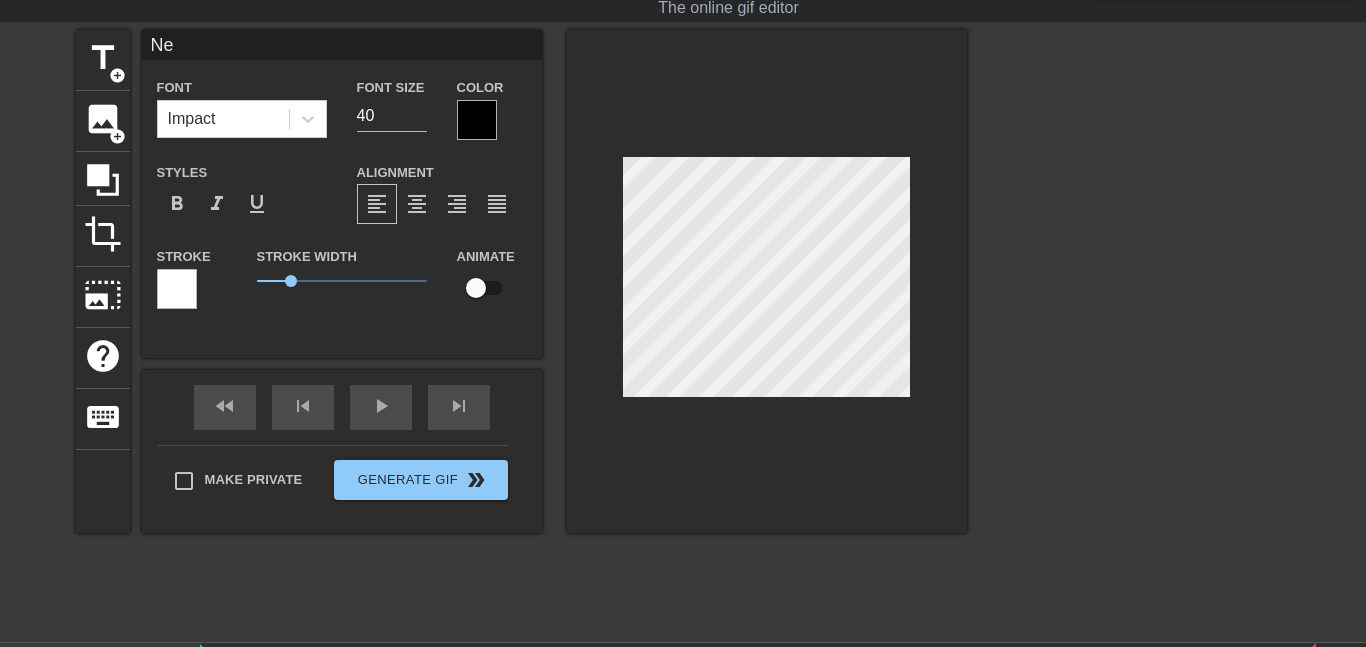 type on "N" 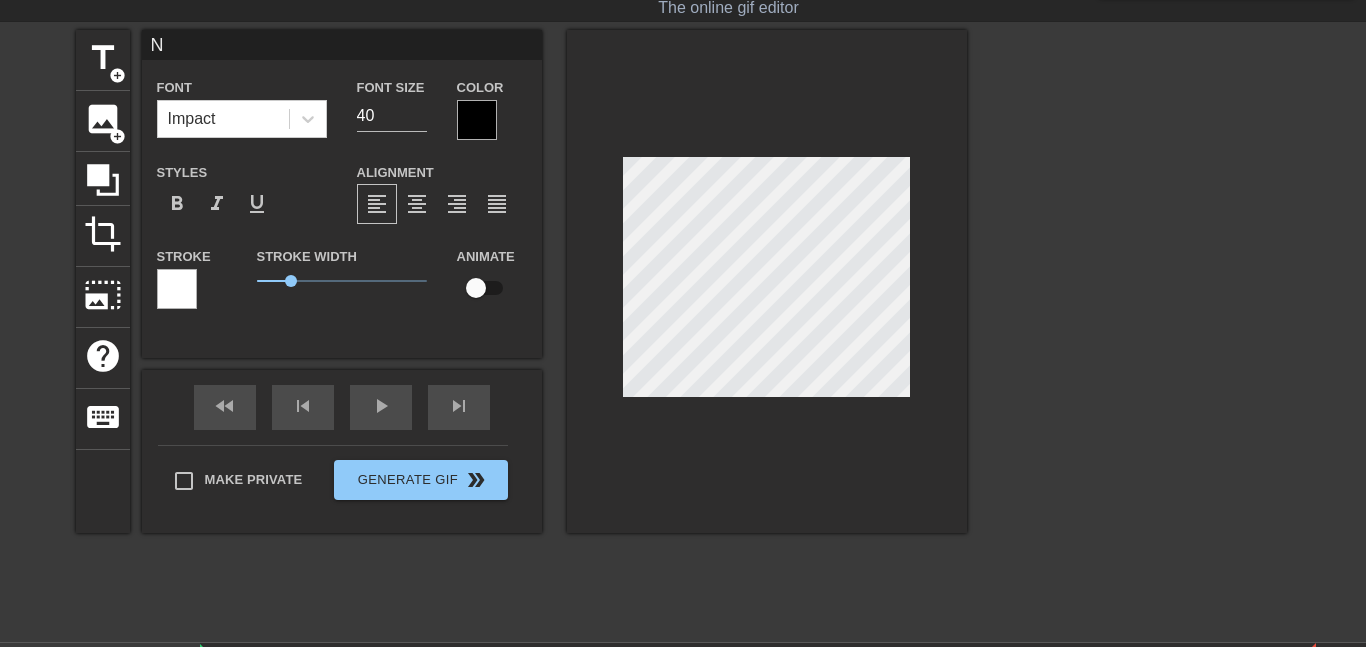 scroll, scrollTop: 0, scrollLeft: 0, axis: both 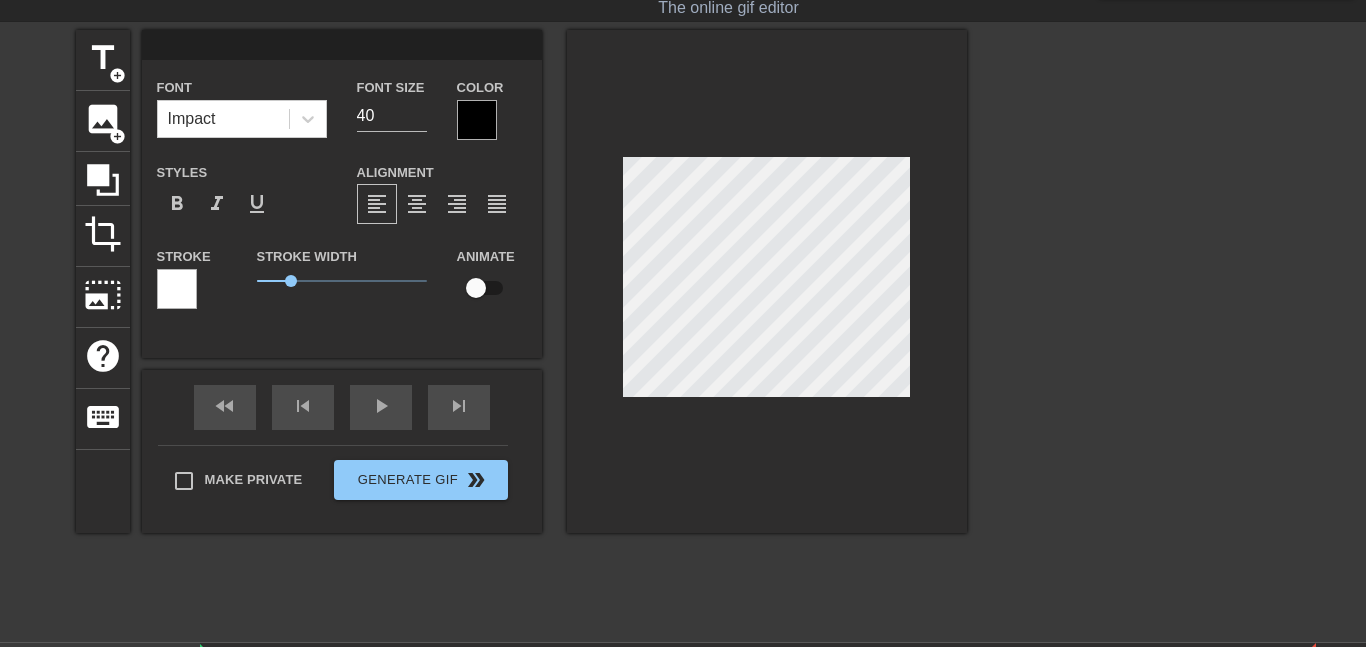 type on "O" 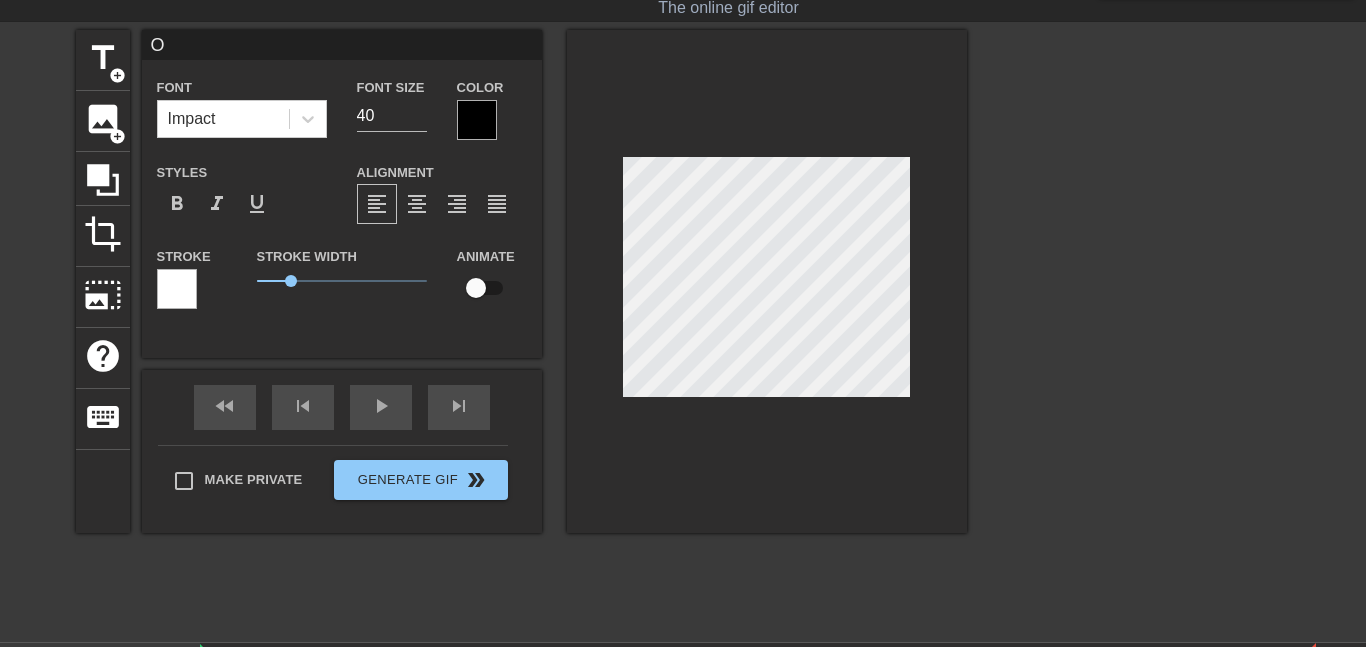 type on "Op" 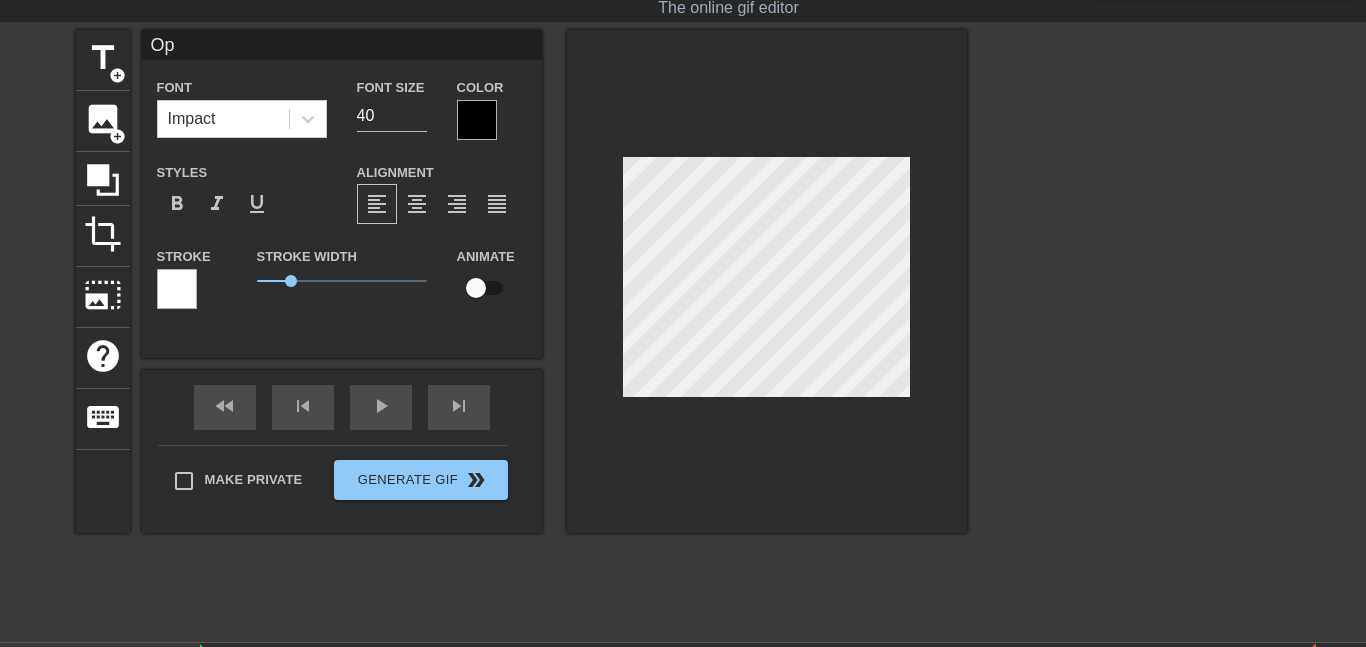 type on "Opi" 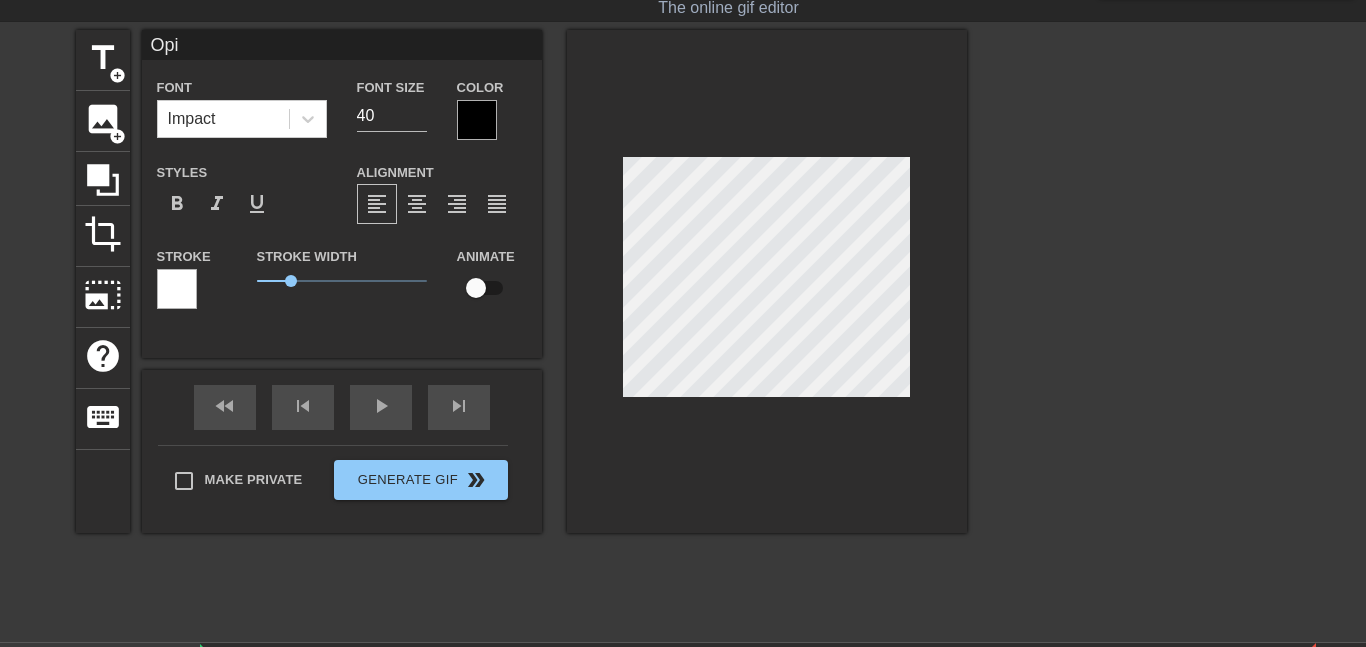 type on "Opin" 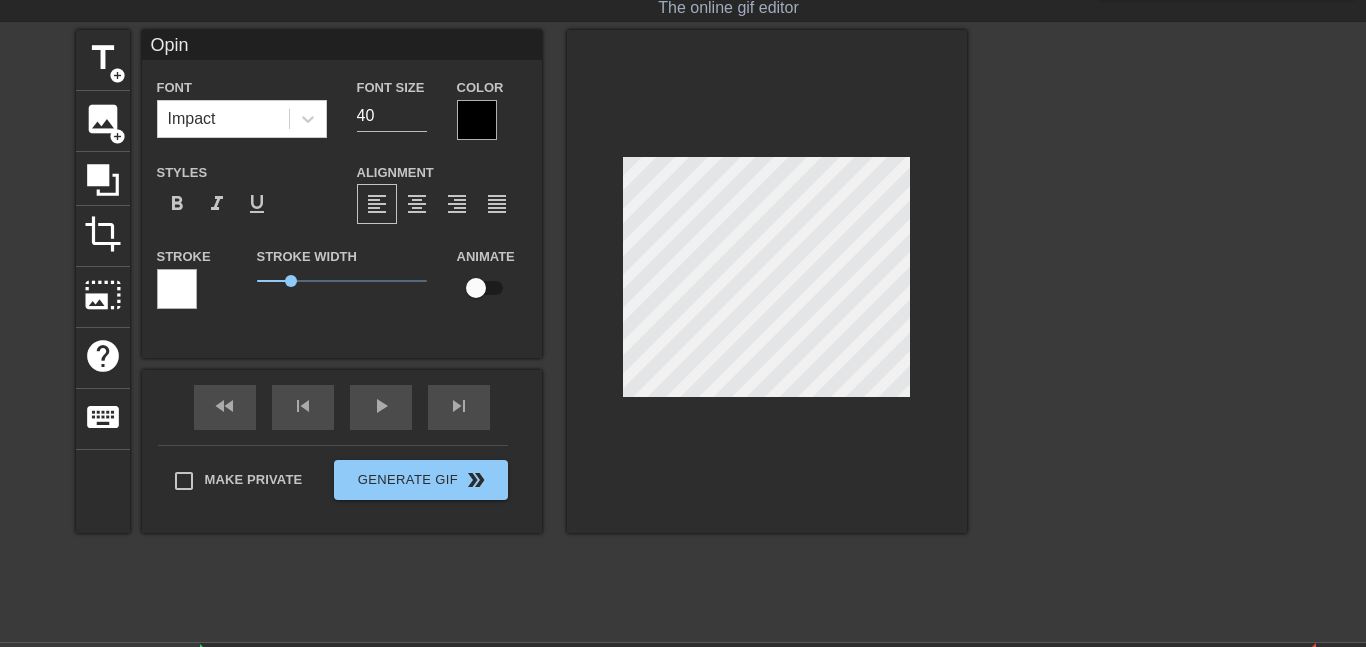 type on "Opini" 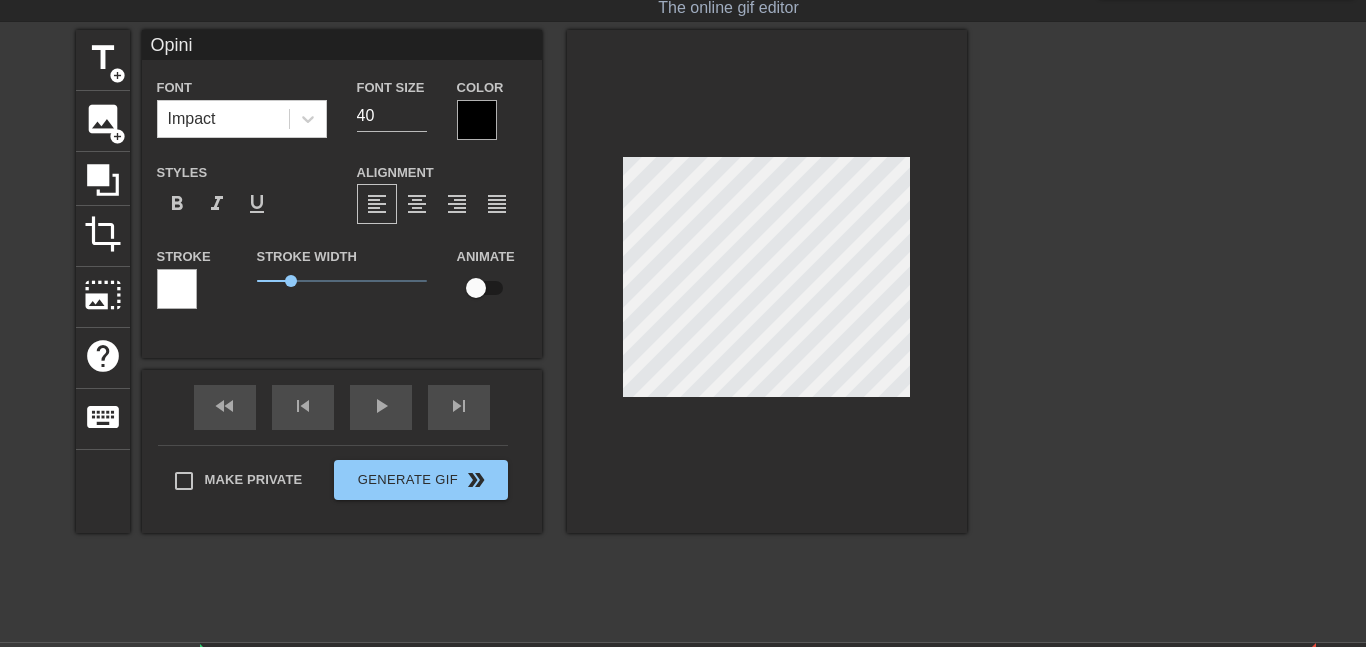 type on "Opinio" 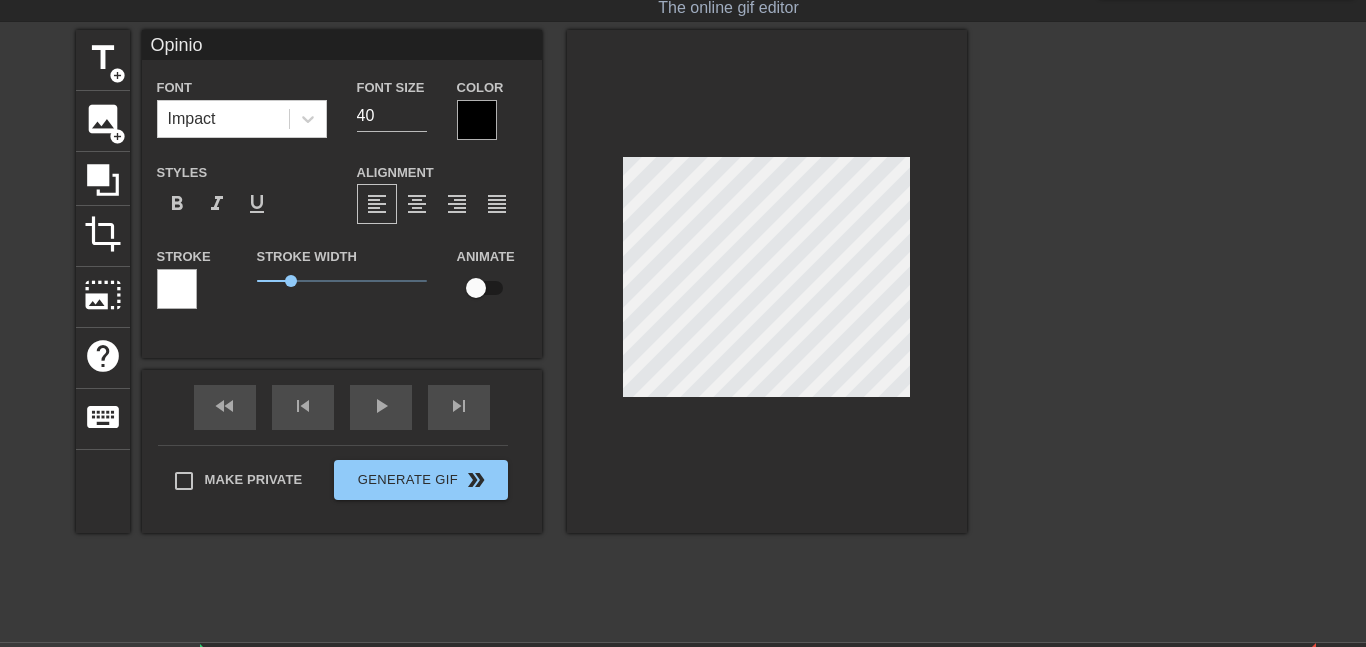 type on "Opinion" 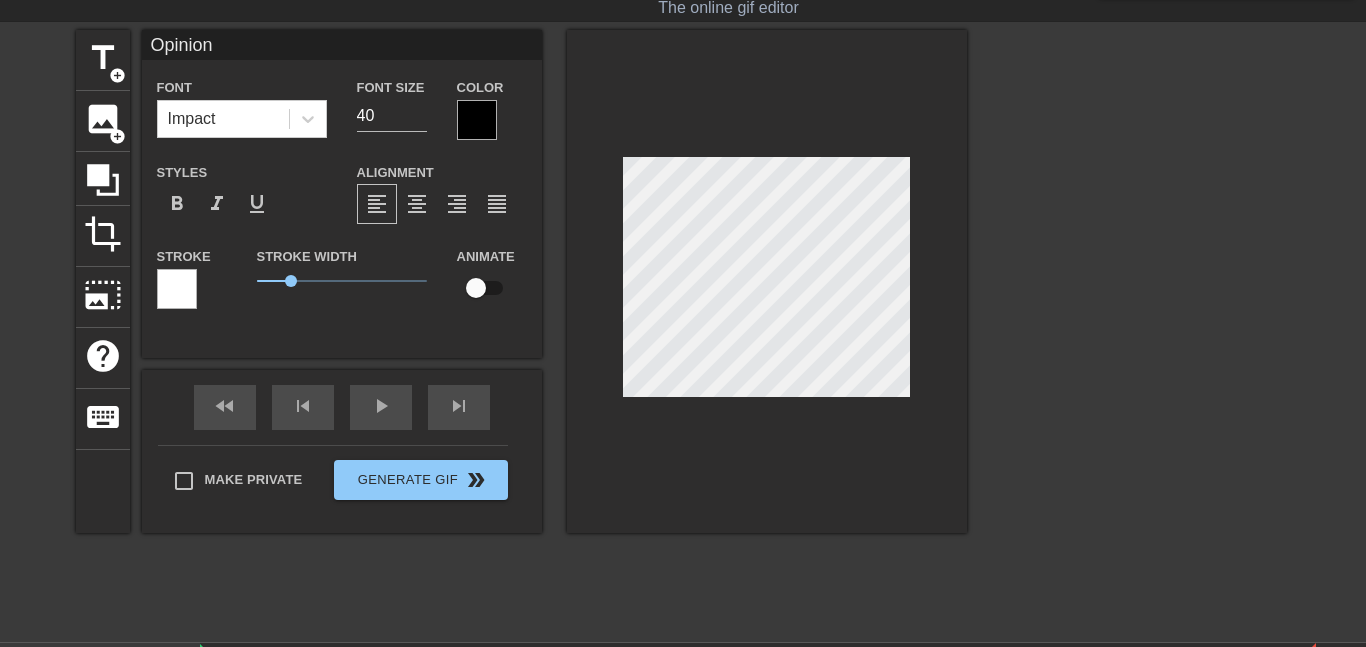 type on "Opinion" 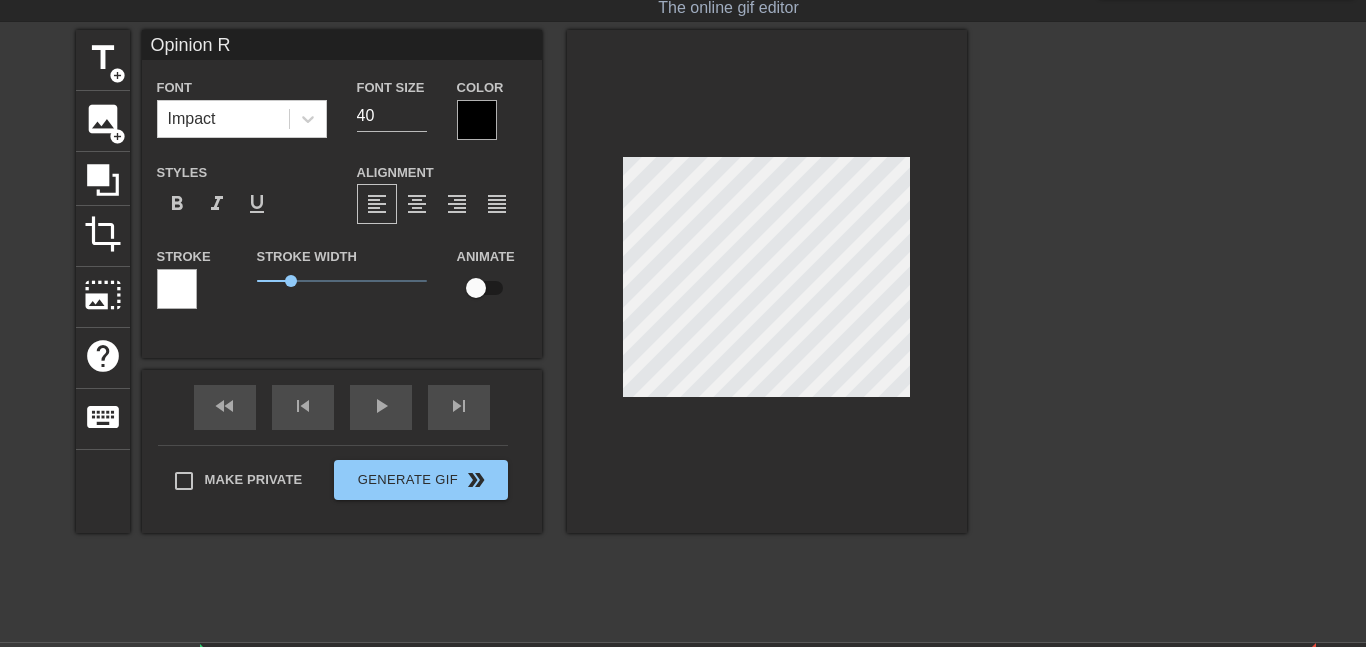 type on "Opinion Re" 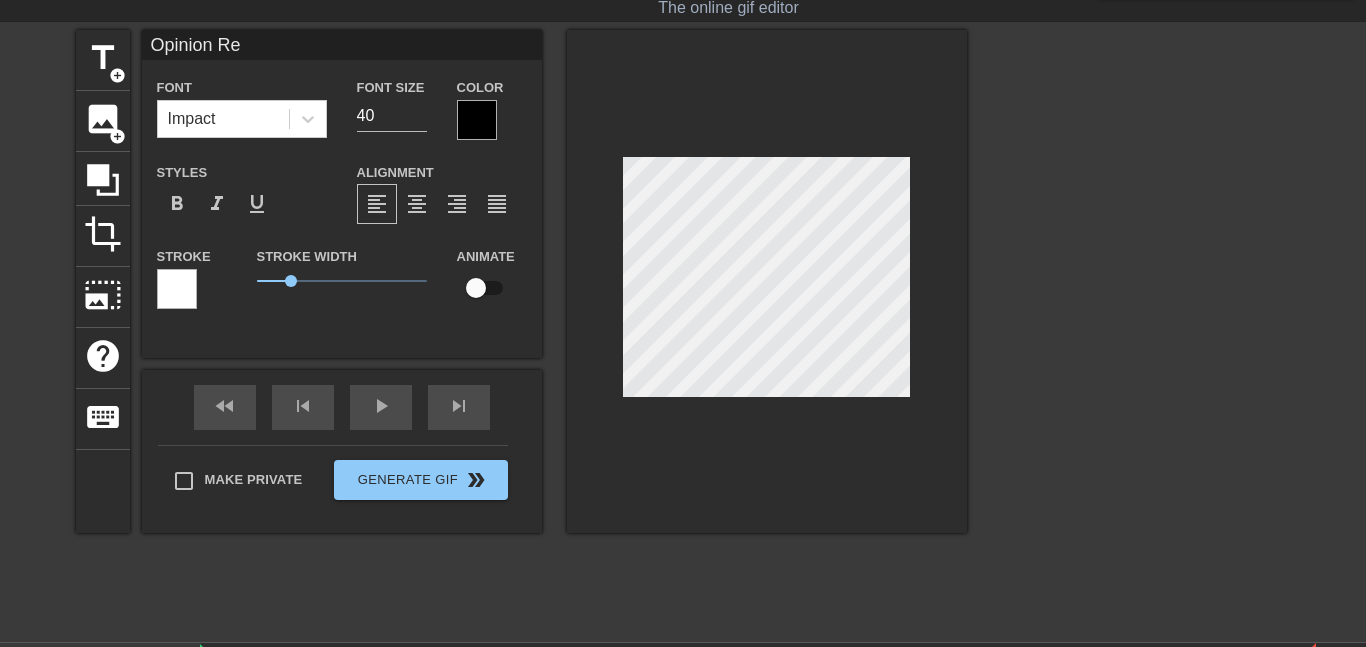 type on "Opinion Rej" 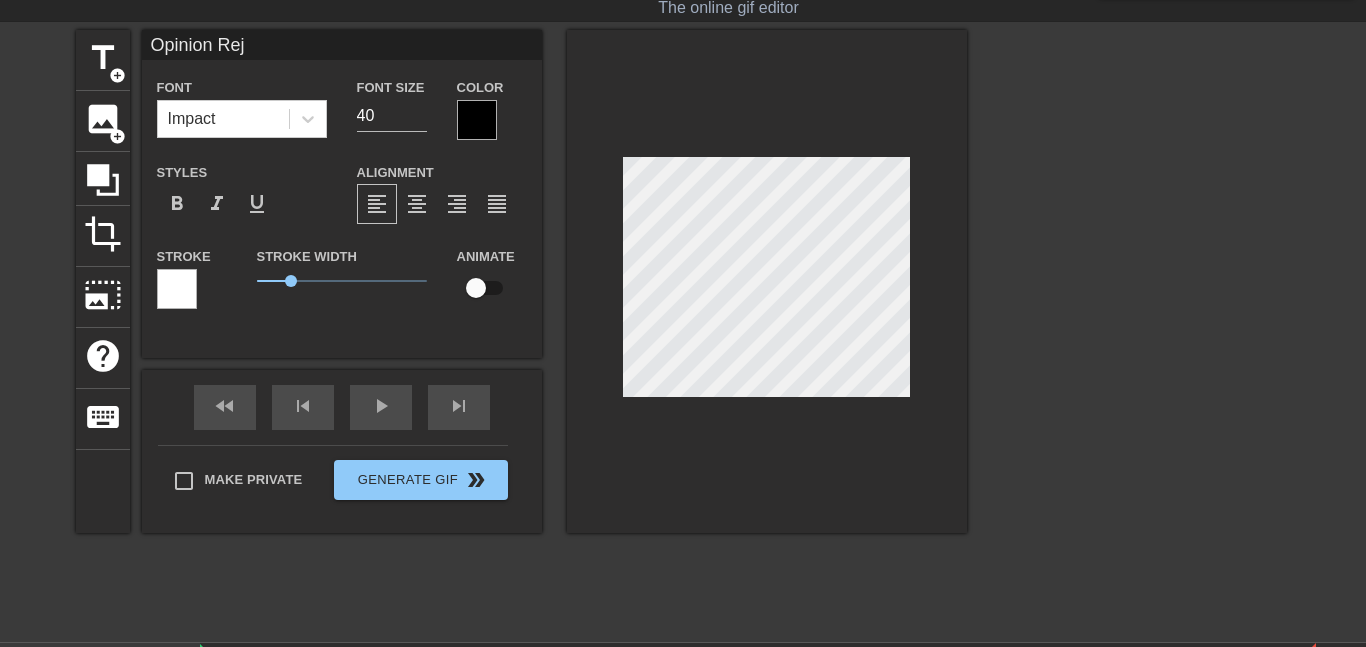 type on "Opinion Reje" 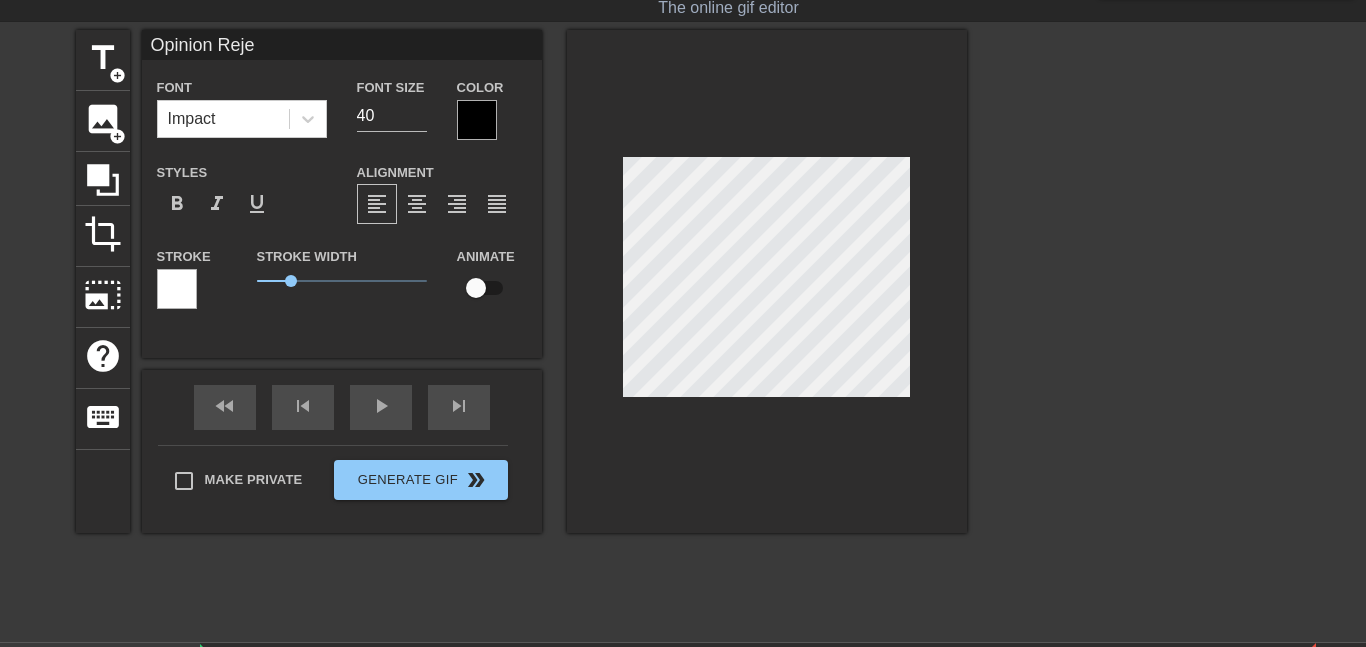 type on "Opinion Rejec" 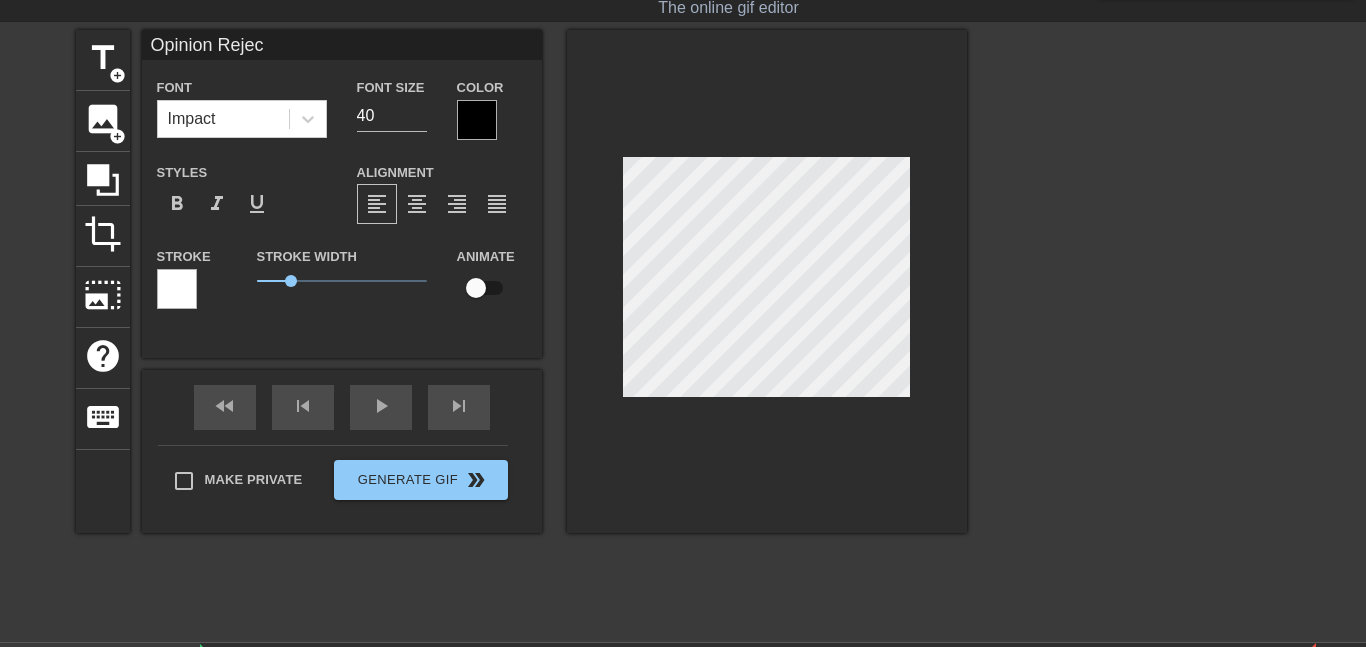 type on "Opinion Reject" 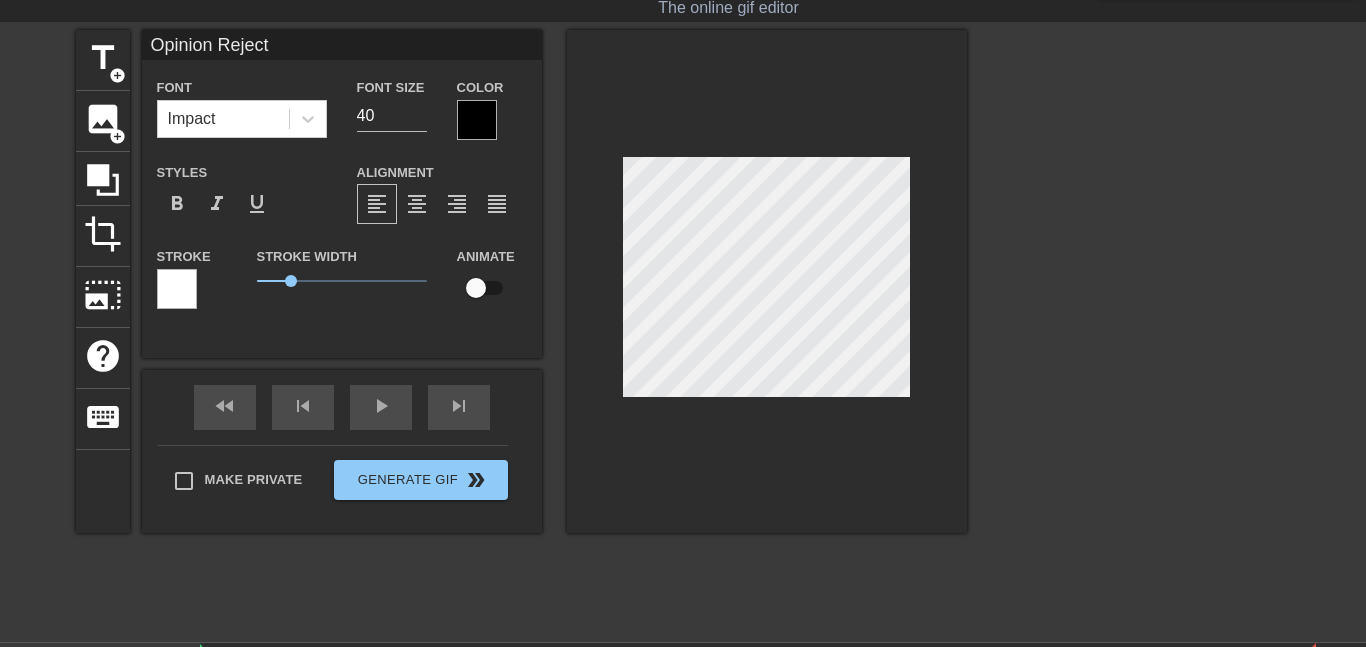 type on "Opinion Rejecte" 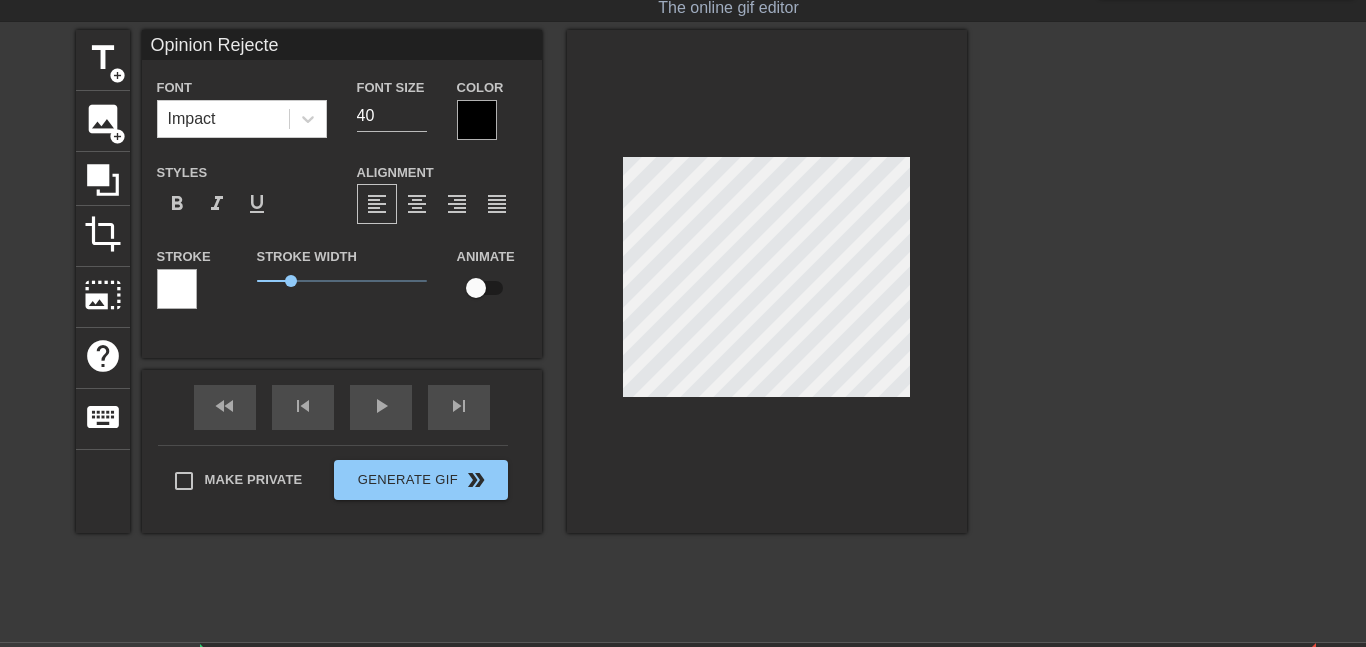 type on "Opinion Rejecte" 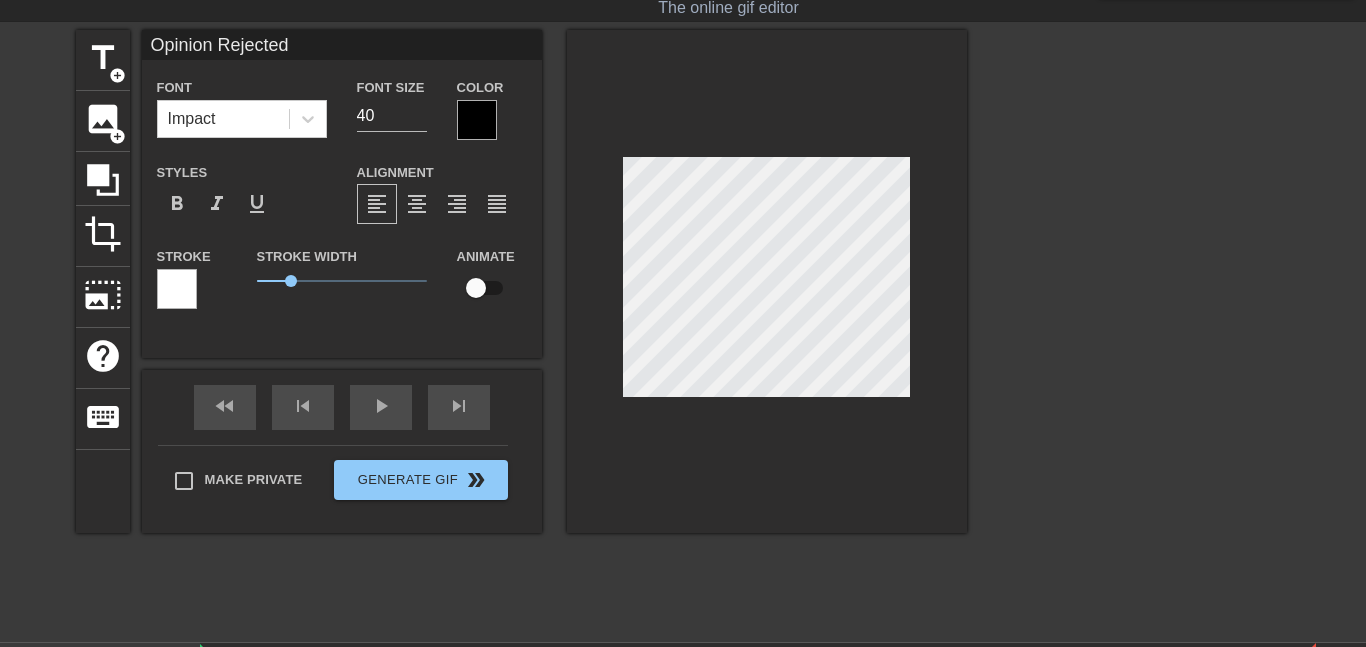 scroll, scrollTop: 0, scrollLeft: 9, axis: horizontal 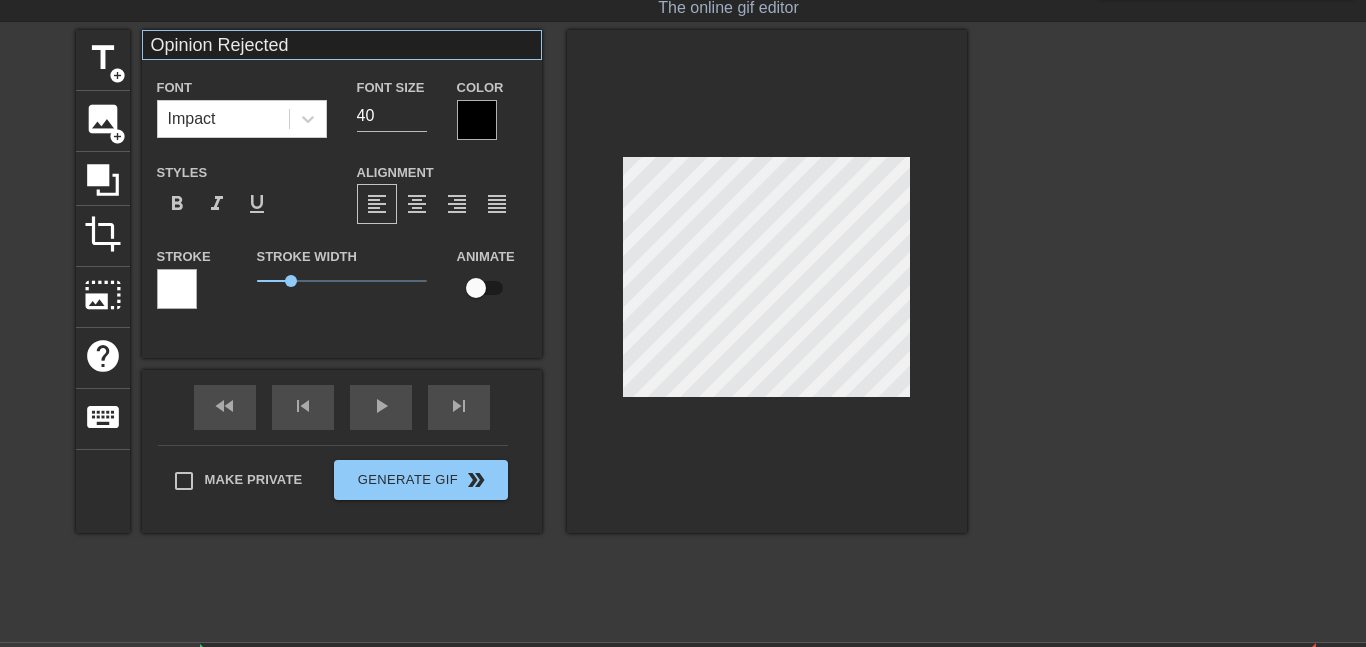 type on "Opinion Rejected" 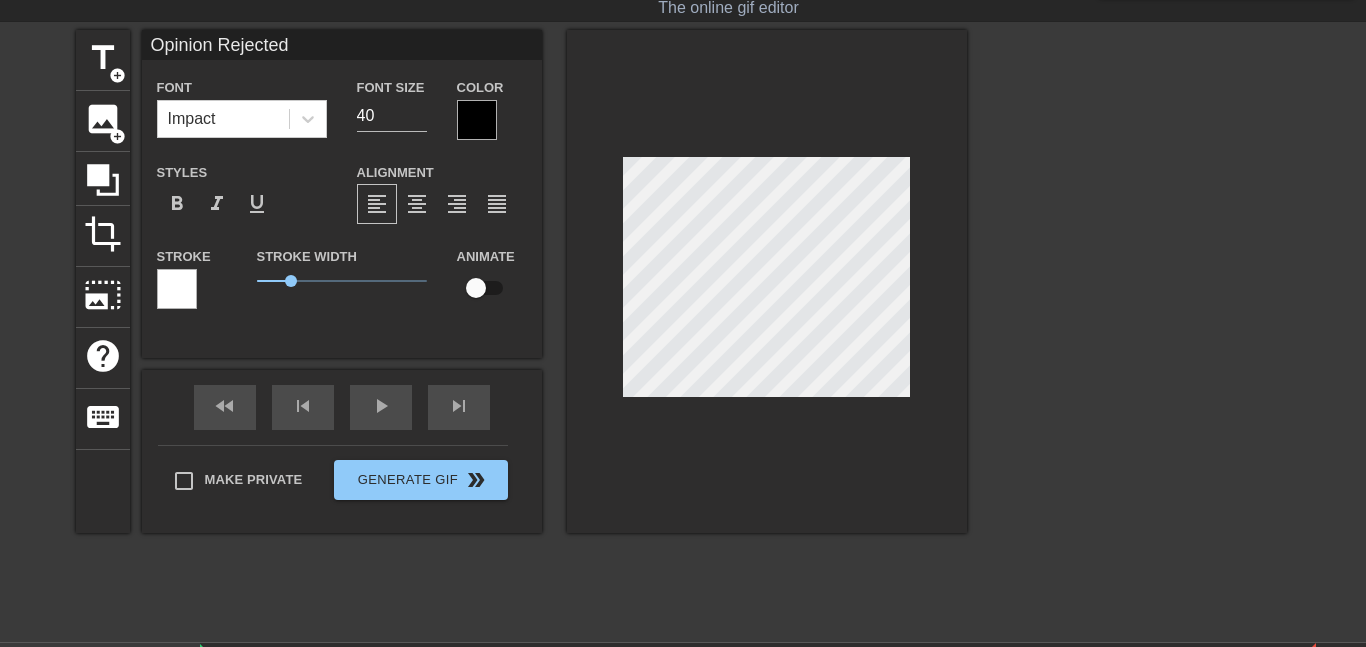 click on "Opinion Rejected" at bounding box center [342, 45] 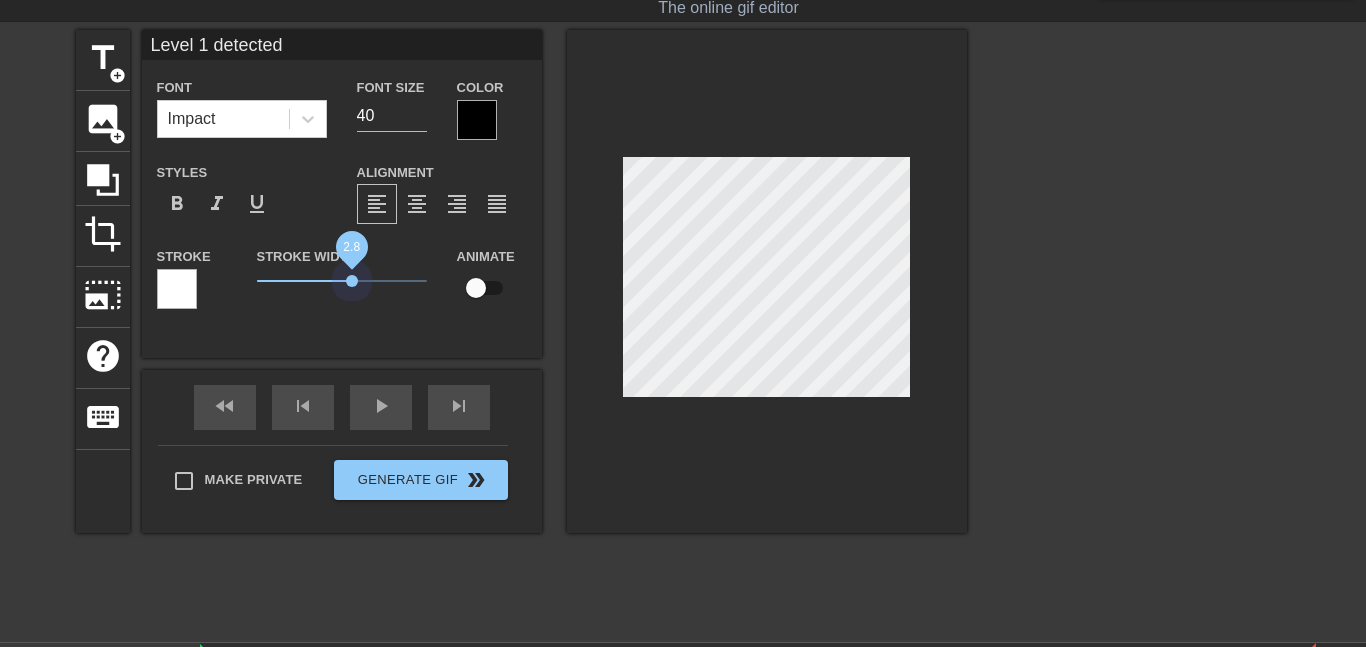 drag, startPoint x: 286, startPoint y: 280, endPoint x: 351, endPoint y: 288, distance: 65.490456 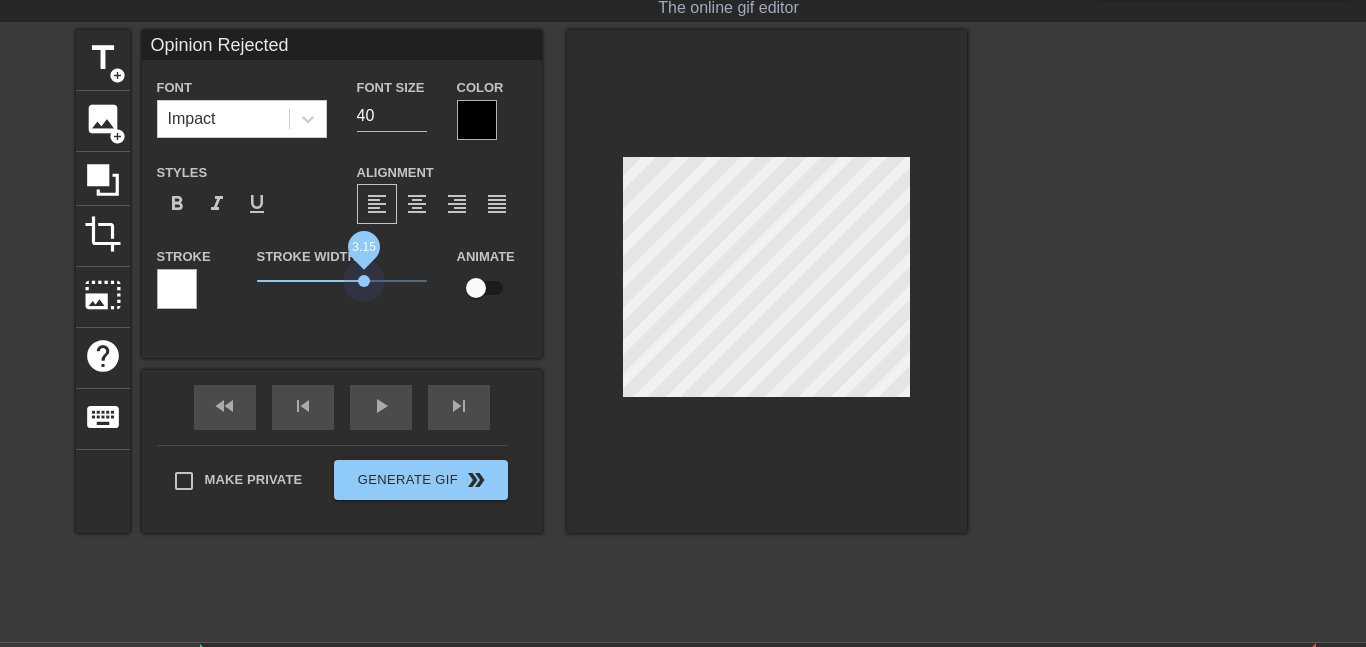 drag, startPoint x: 287, startPoint y: 282, endPoint x: 363, endPoint y: 289, distance: 76.321686 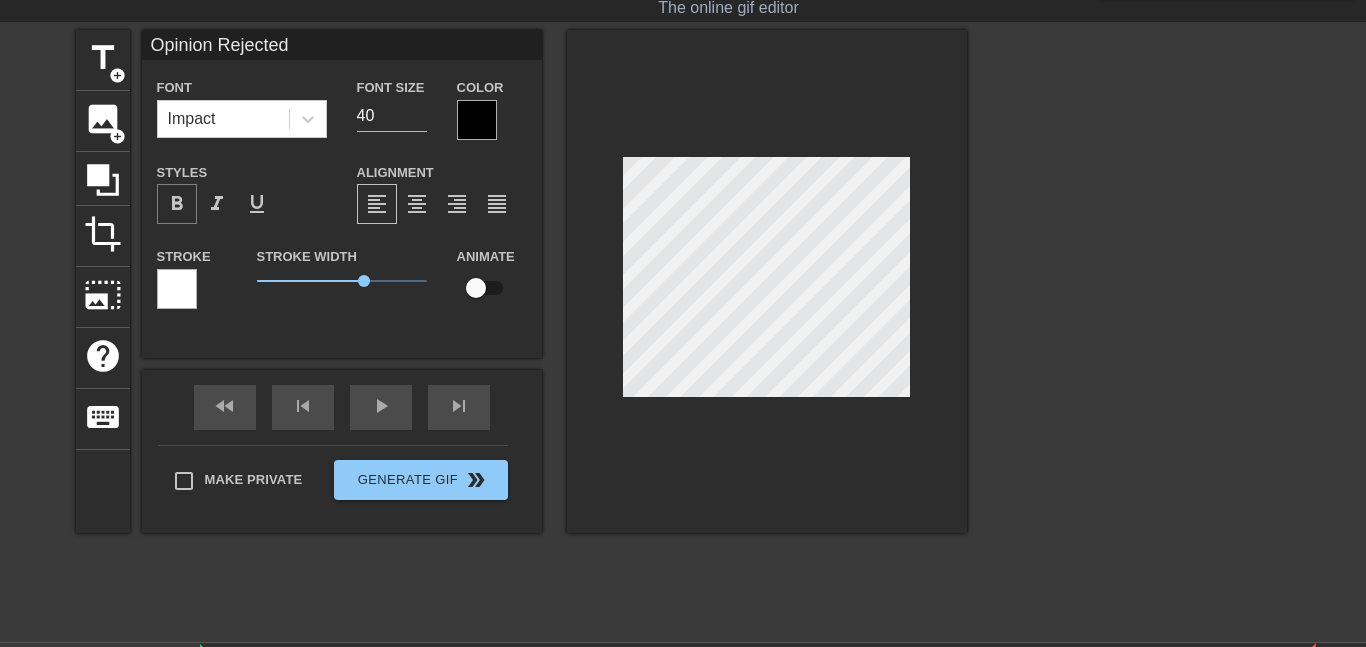 click on "format_bold" at bounding box center (177, 204) 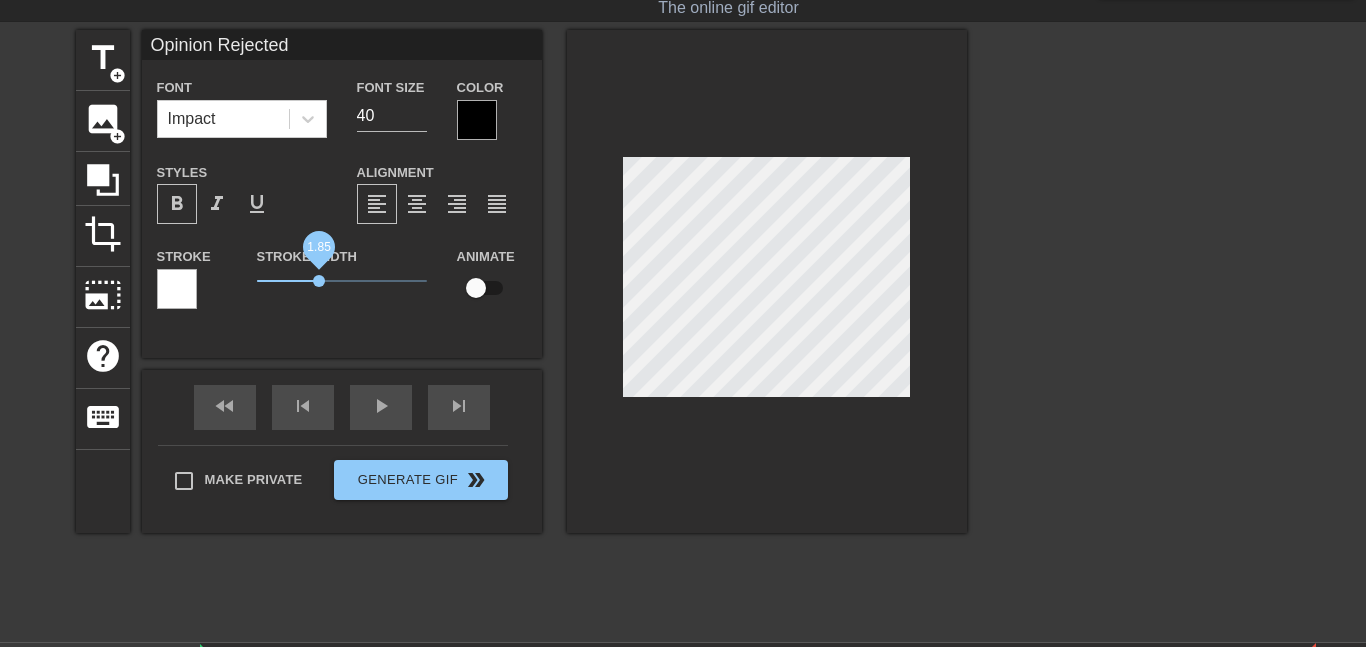 drag, startPoint x: 368, startPoint y: 279, endPoint x: 320, endPoint y: 280, distance: 48.010414 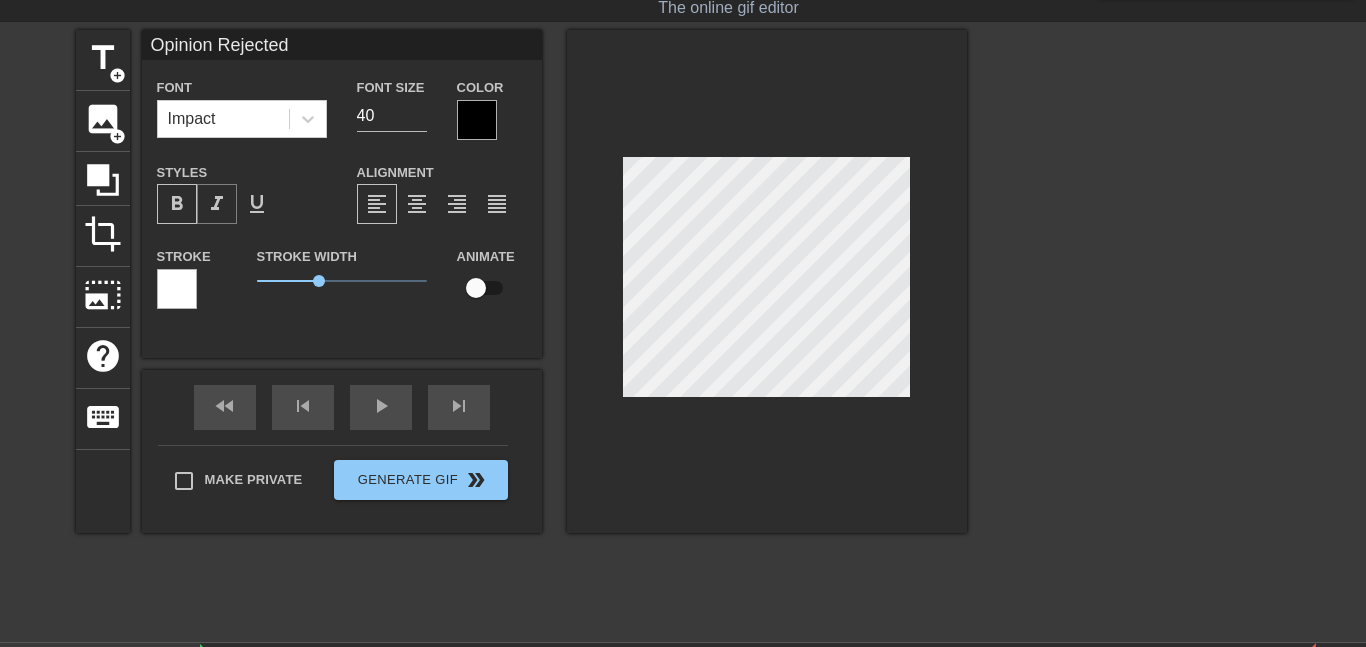 click on "format_italic" at bounding box center (217, 204) 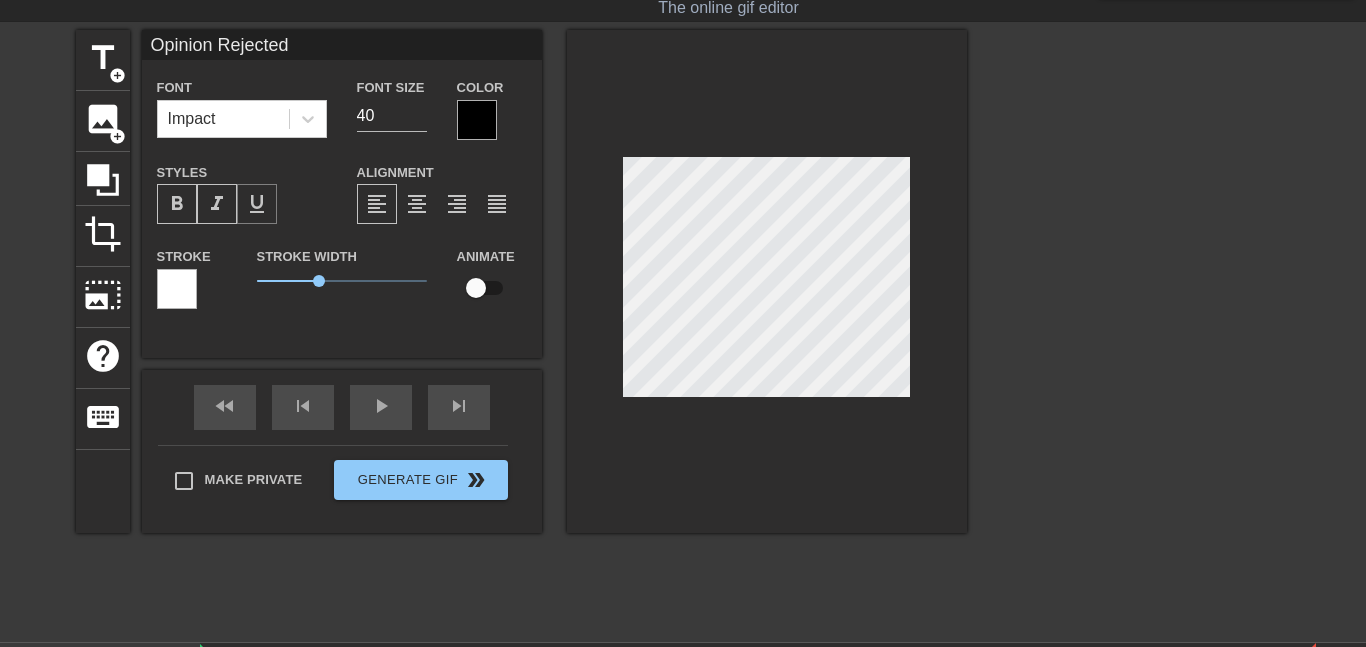 click on "format_underline" at bounding box center [257, 204] 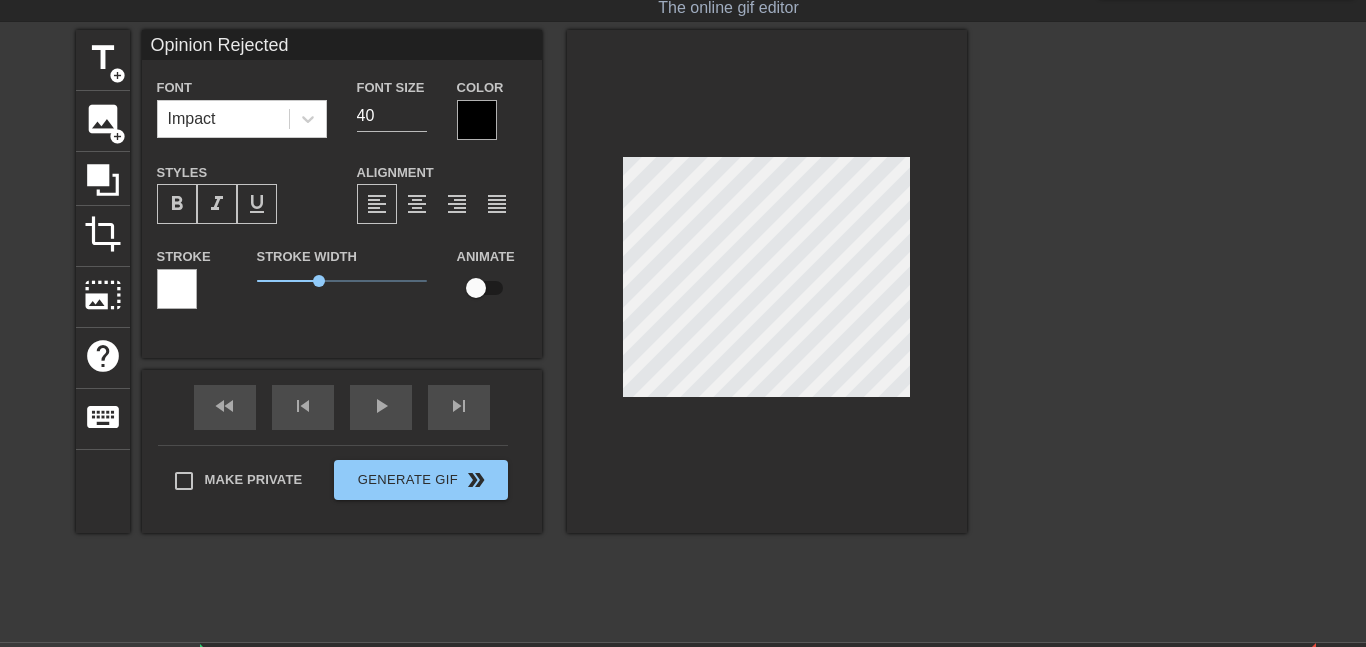 click on "format_underline" at bounding box center (257, 204) 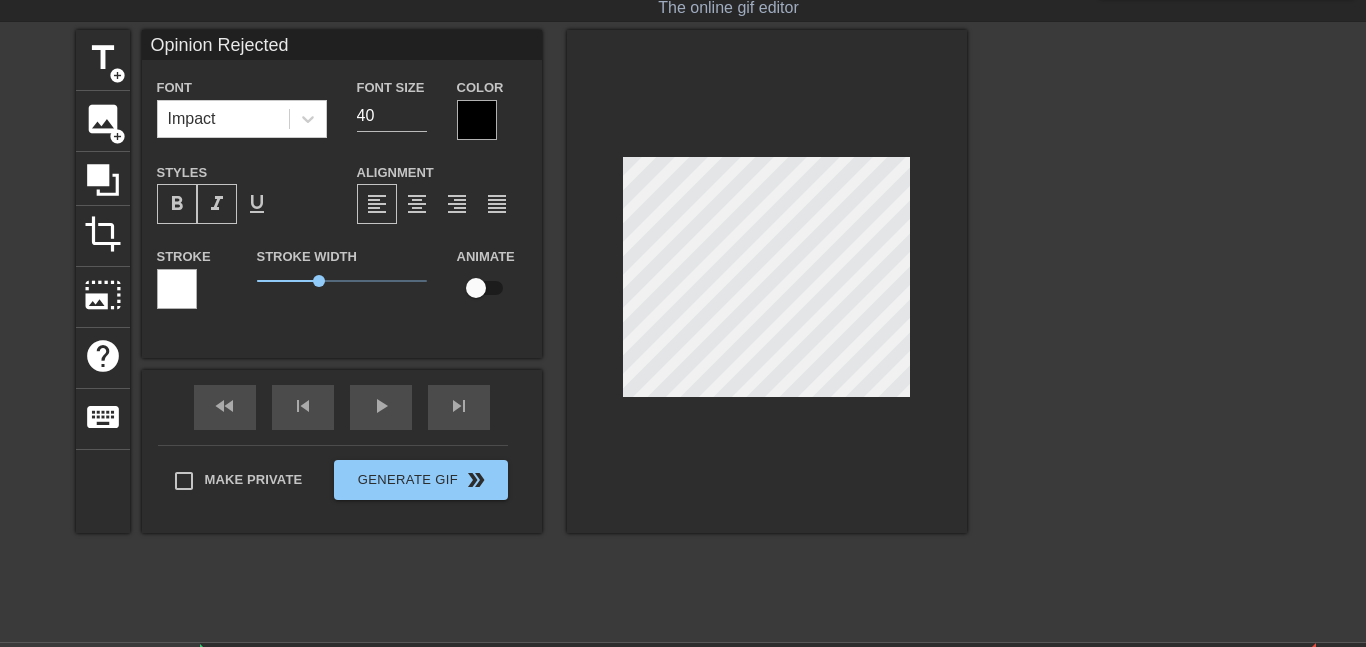 type on "Level 1 detected" 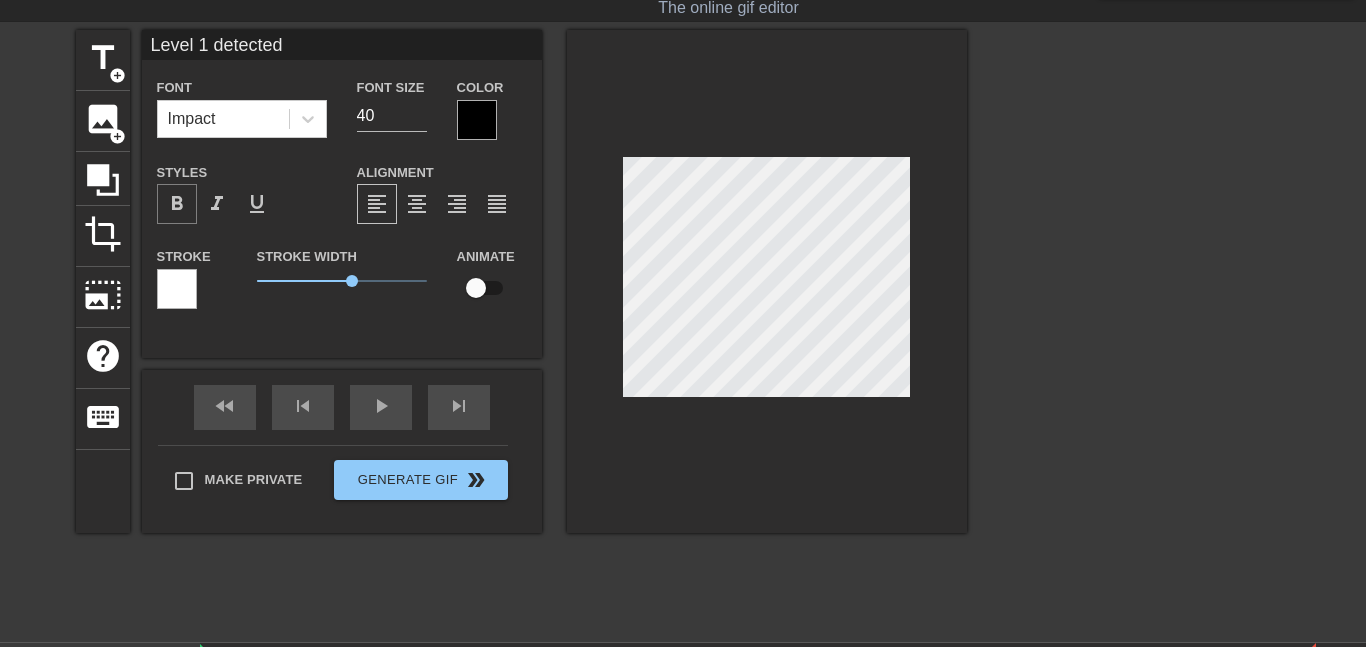 click on "format_bold" at bounding box center (177, 204) 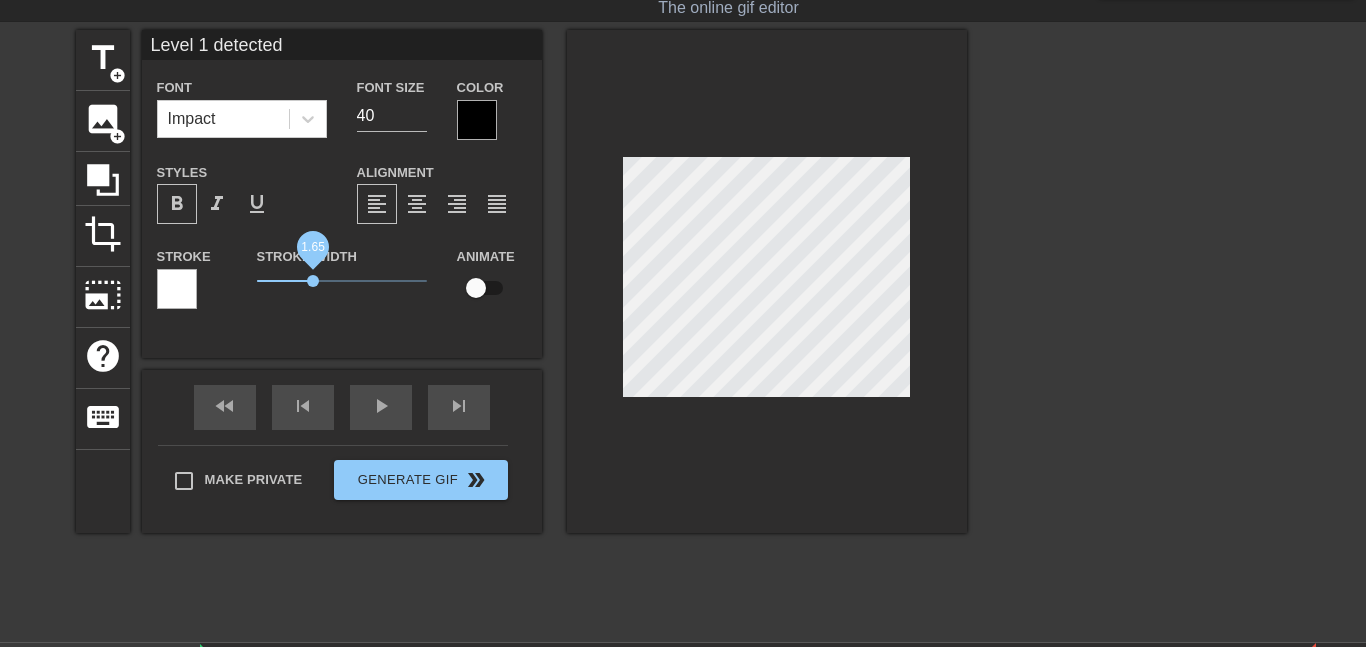drag, startPoint x: 354, startPoint y: 289, endPoint x: 313, endPoint y: 280, distance: 41.976185 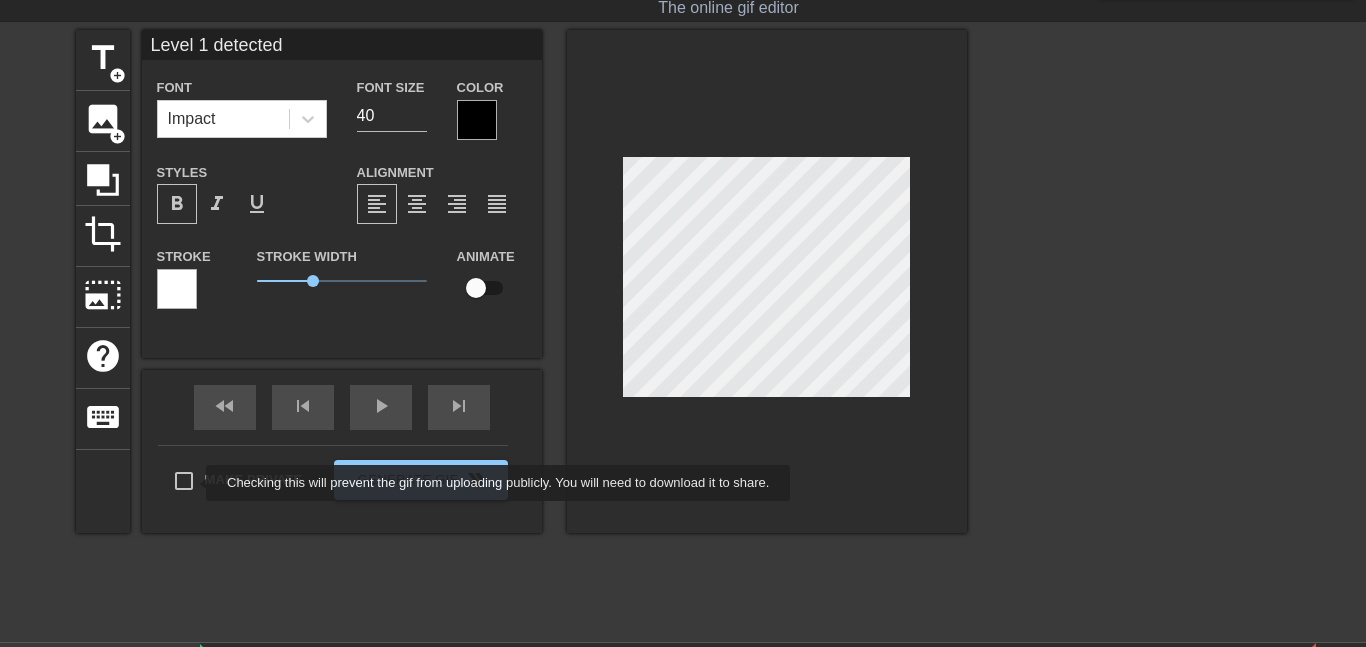 click on "Make Private" at bounding box center [184, 481] 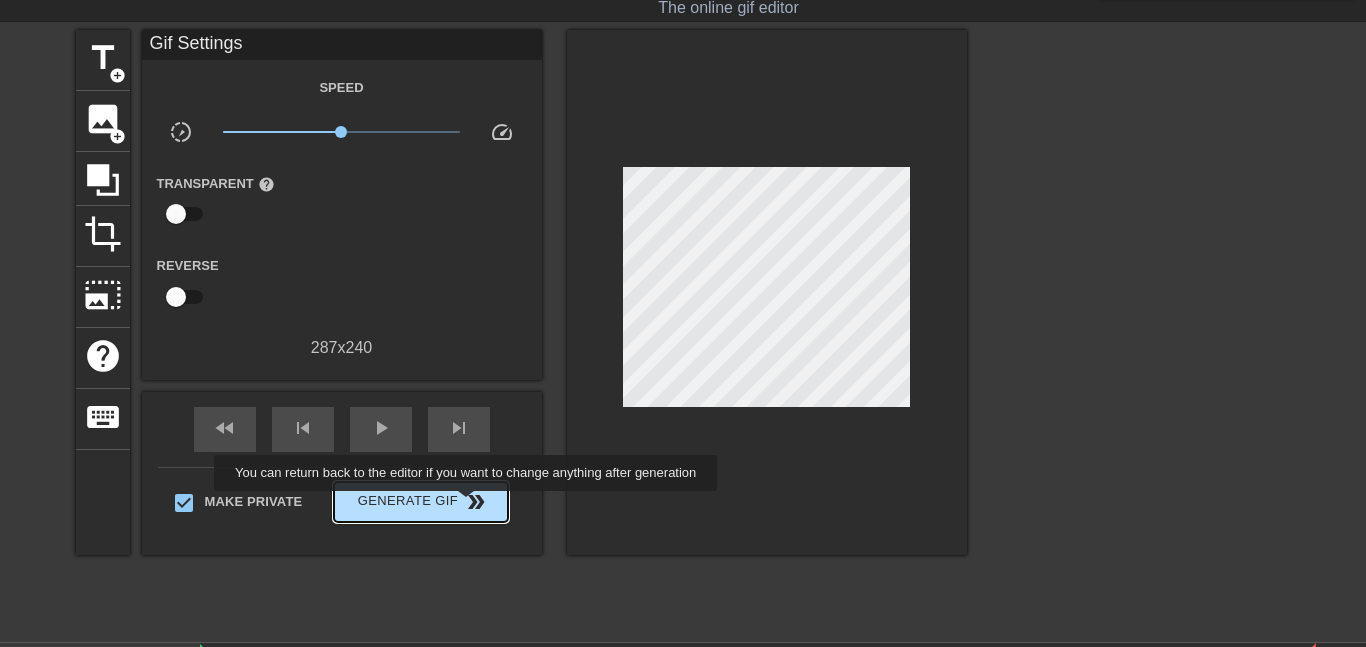 click on "double_arrow" at bounding box center (476, 502) 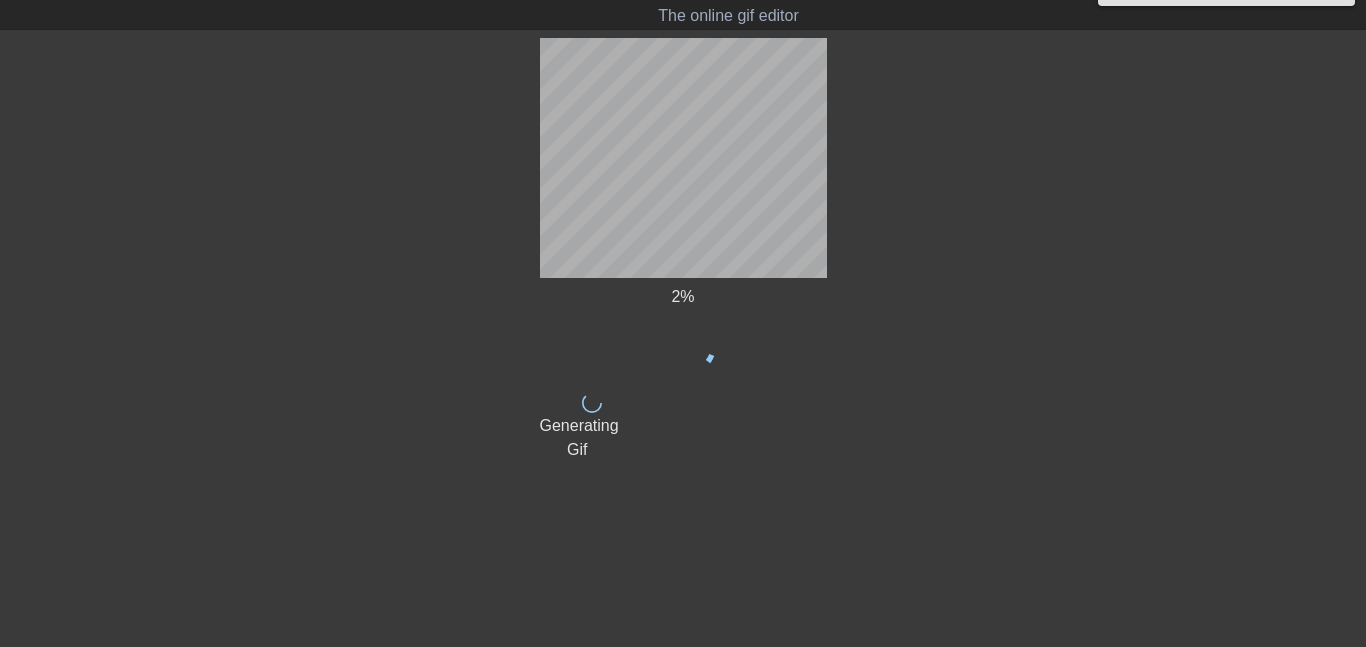 scroll, scrollTop: 41, scrollLeft: 0, axis: vertical 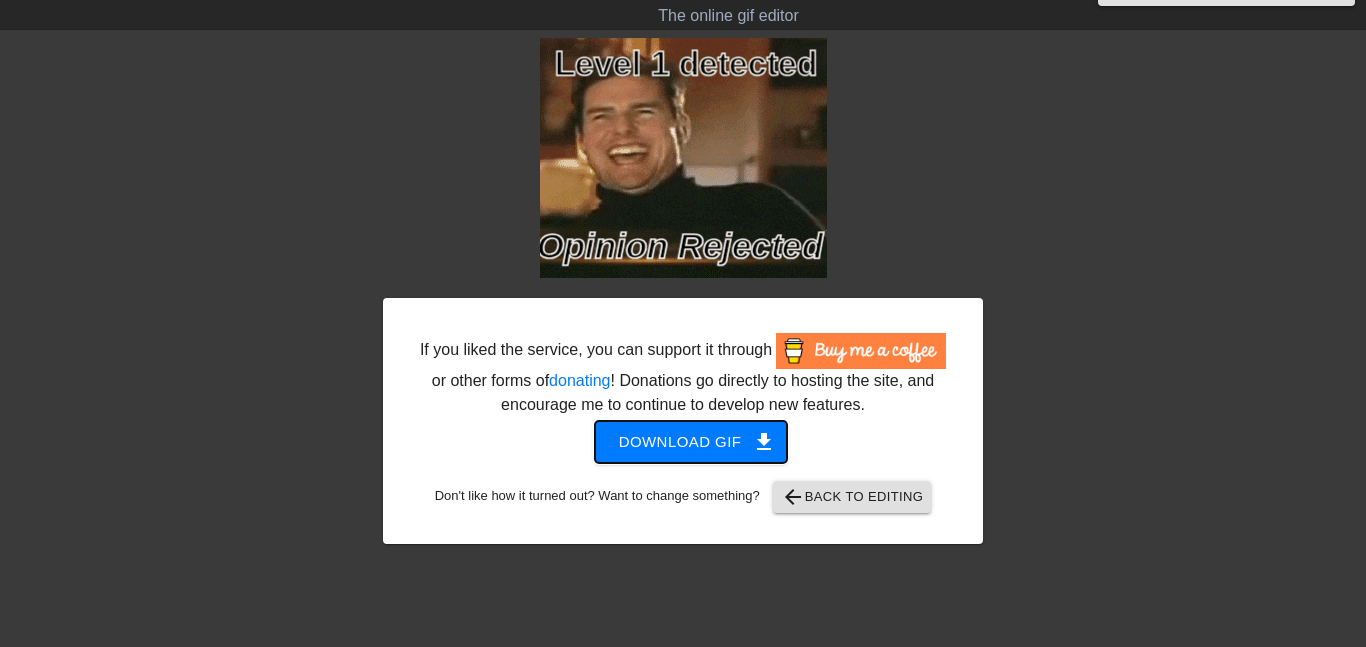click on "Download gif get_app" at bounding box center [691, 442] 